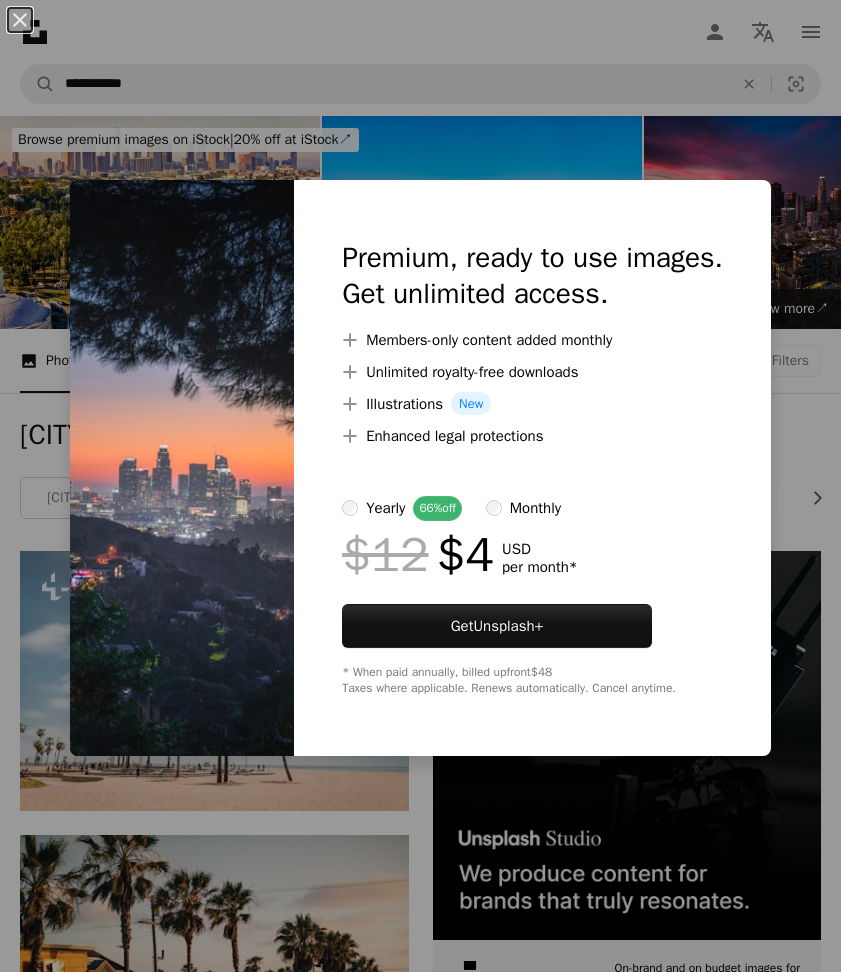 scroll, scrollTop: 15904, scrollLeft: 0, axis: vertical 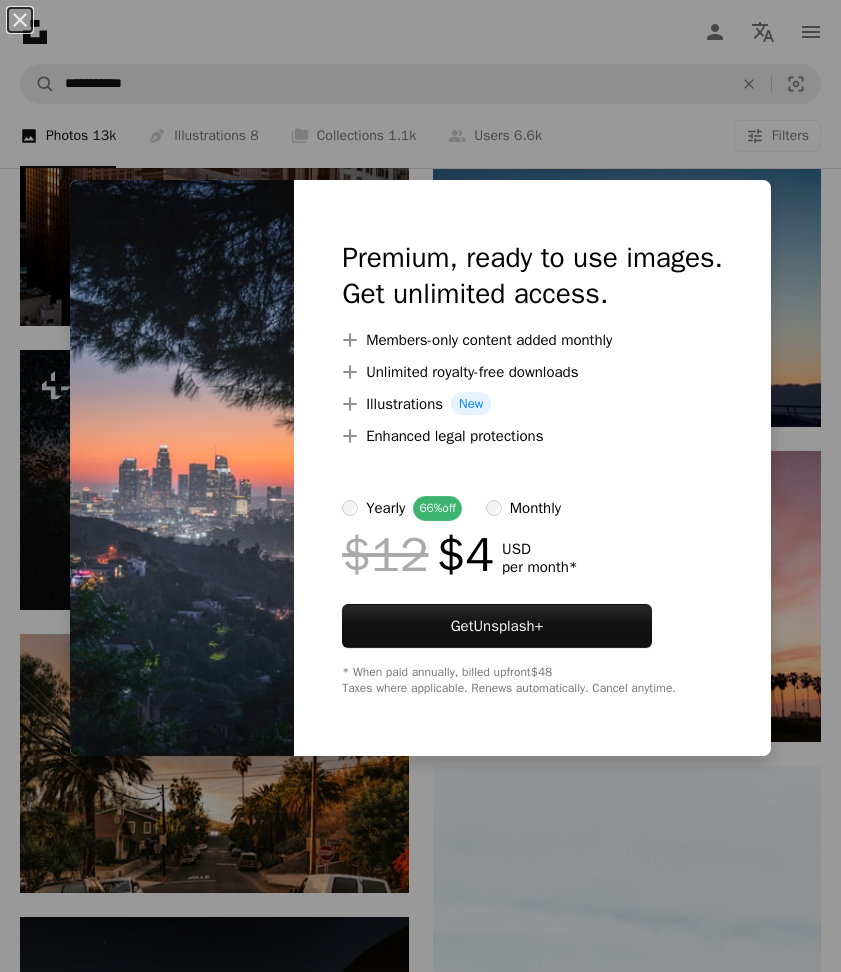 click on "An X shape Premium, ready to use images. Get unlimited access. A plus sign Members-only content added monthly A plus sign Unlimited royalty-free downloads A plus sign Illustrations  New A plus sign Enhanced legal protections yearly 66%  off monthly $12   $4 USD per month * Get  Unsplash+ * When paid annually, billed upfront  $48 Taxes where applicable. Renews automatically. Cancel anytime." at bounding box center (420, 486) 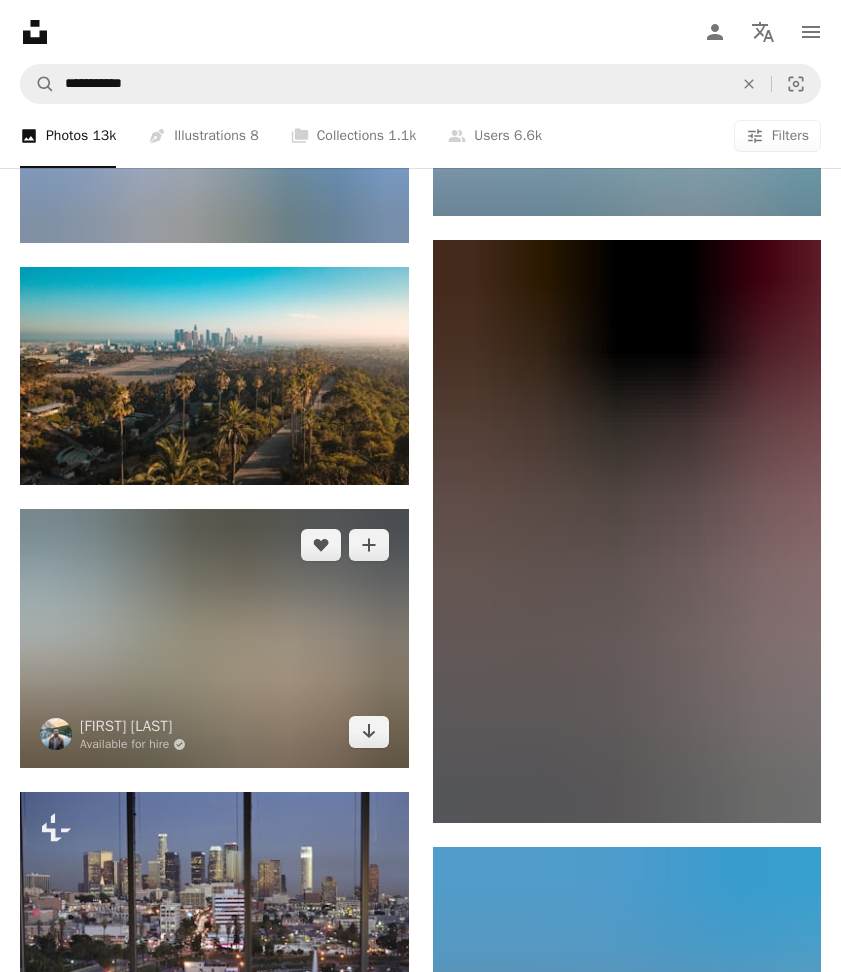scroll, scrollTop: 25945, scrollLeft: 0, axis: vertical 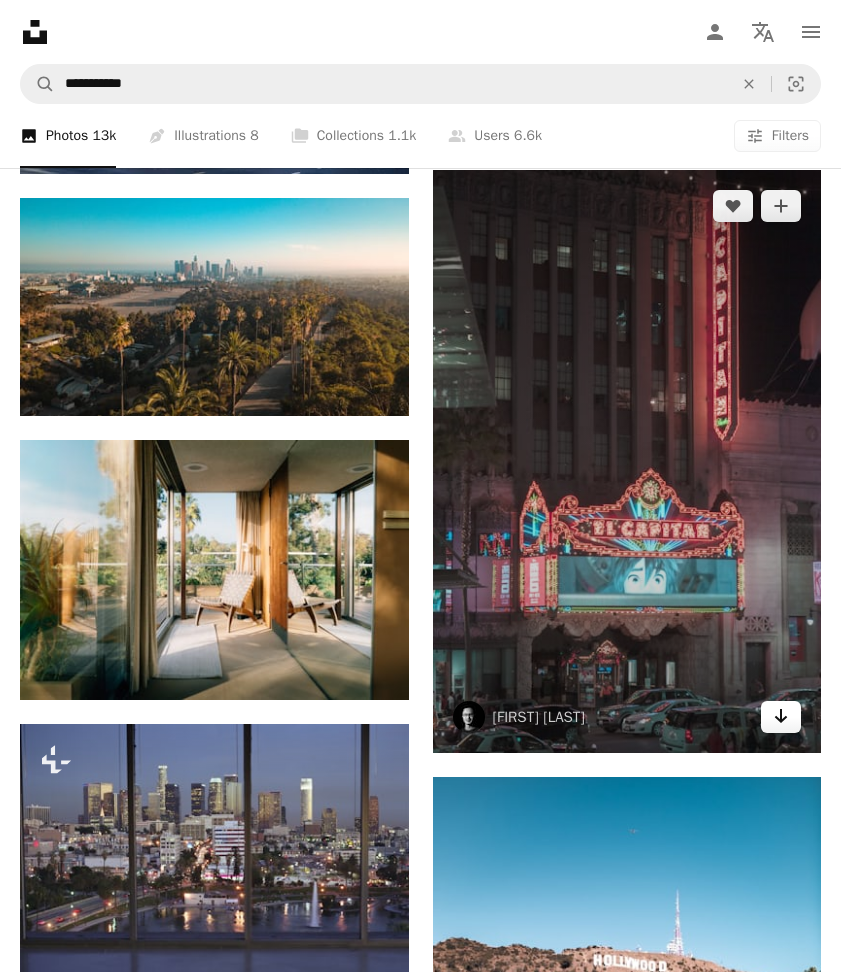 click at bounding box center (781, 716) 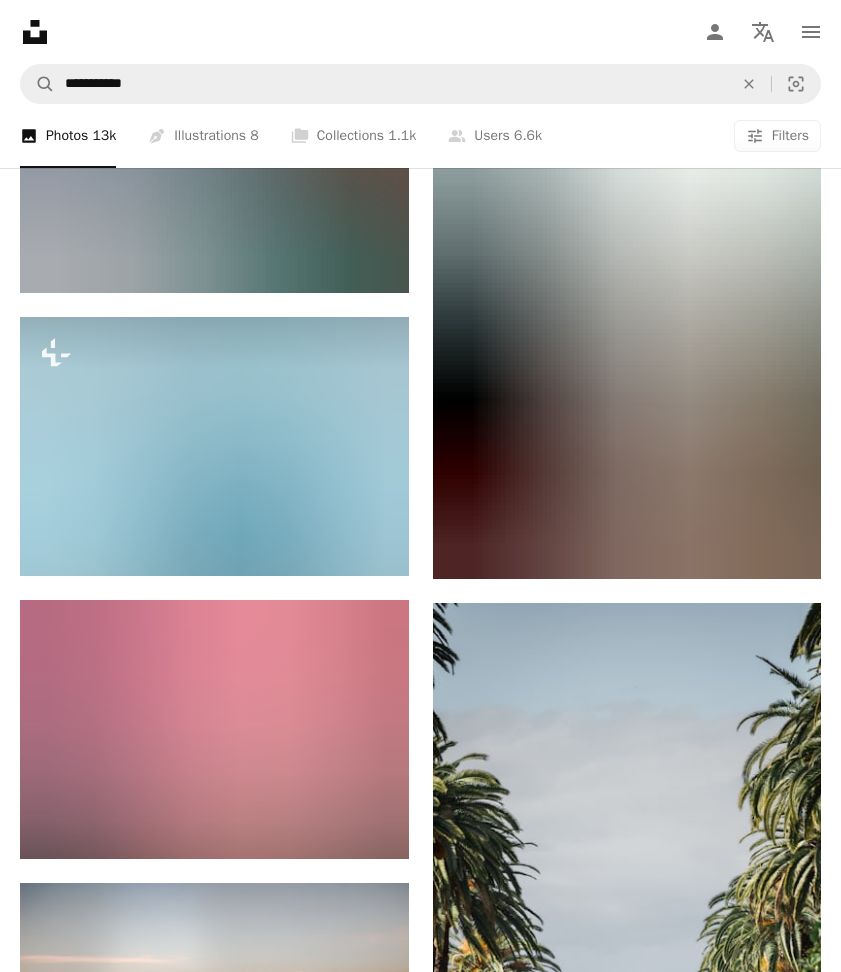 scroll, scrollTop: 29972, scrollLeft: 0, axis: vertical 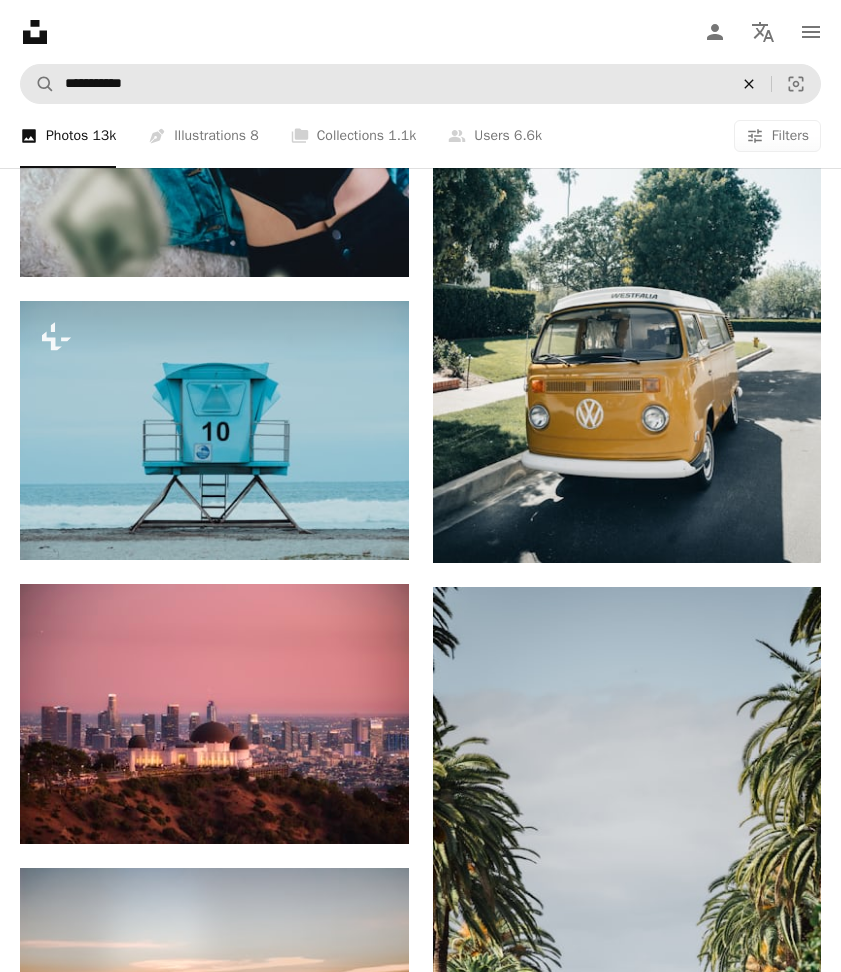 click on "An X shape" at bounding box center (749, 84) 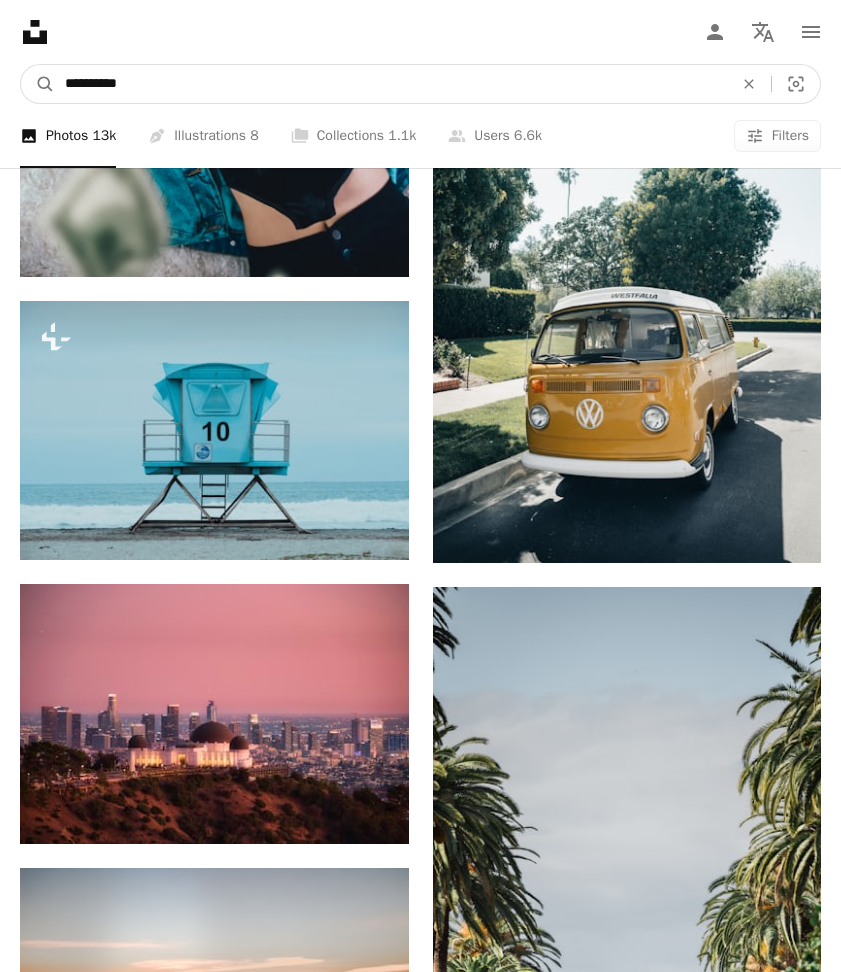 click on "A magnifying glass" at bounding box center [38, 84] 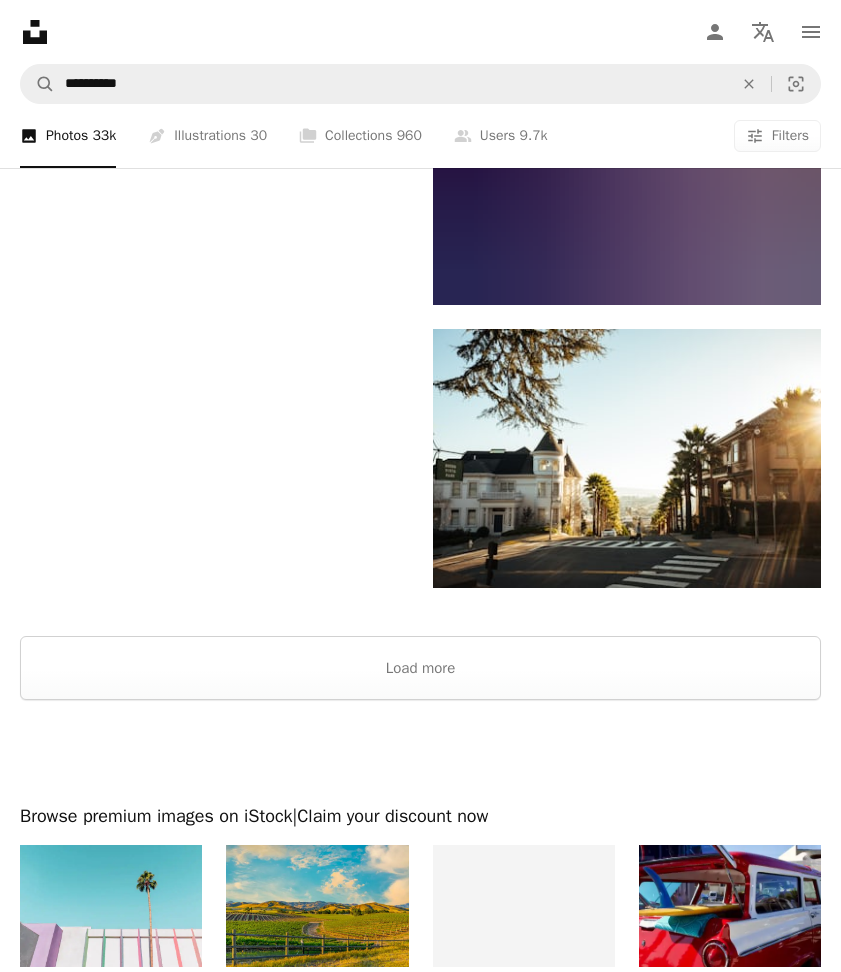 scroll, scrollTop: 4596, scrollLeft: 0, axis: vertical 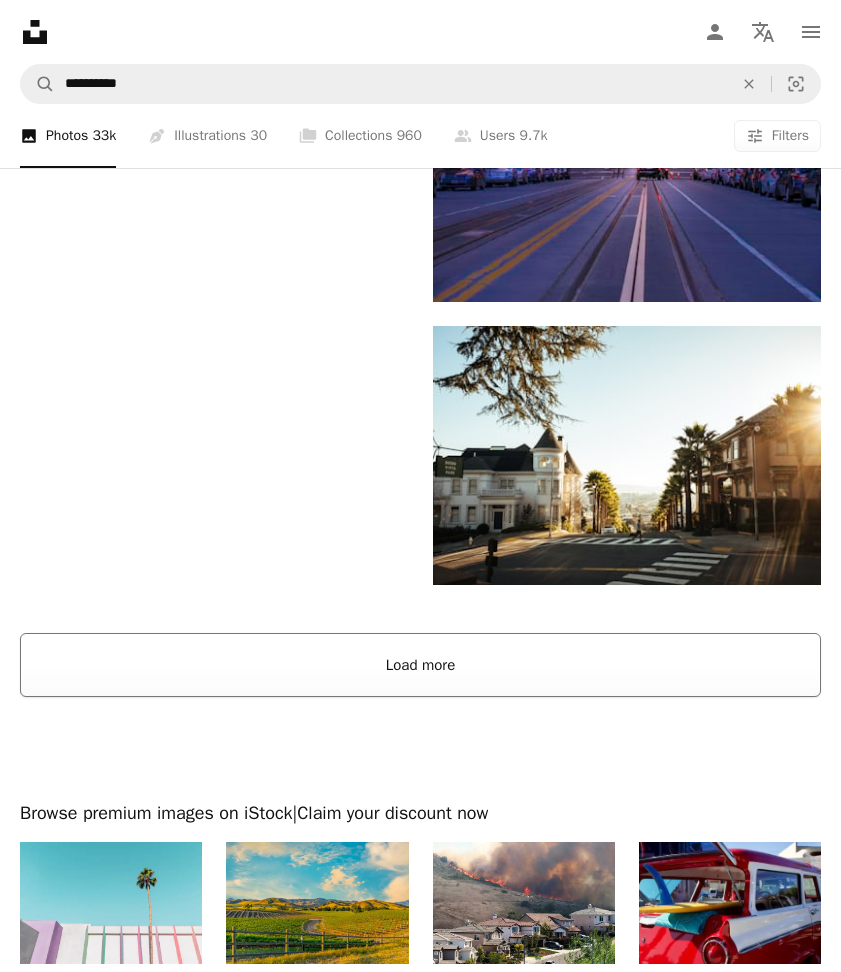 click on "Load more" at bounding box center [420, 665] 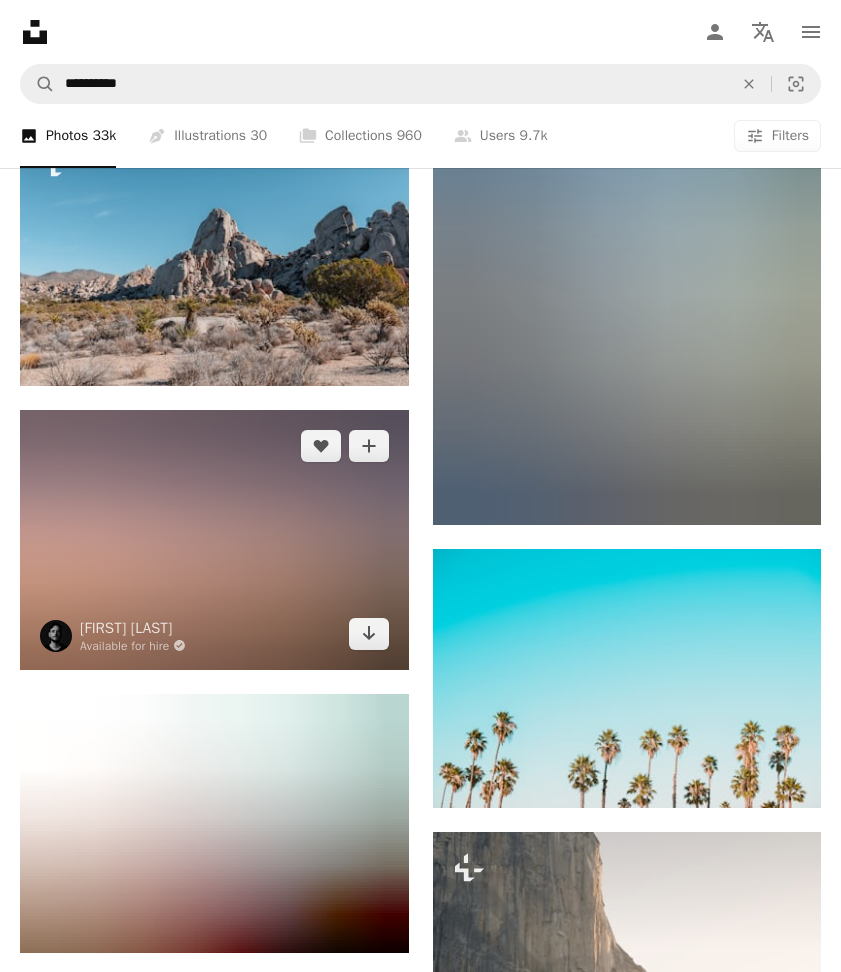 scroll, scrollTop: 6862, scrollLeft: 0, axis: vertical 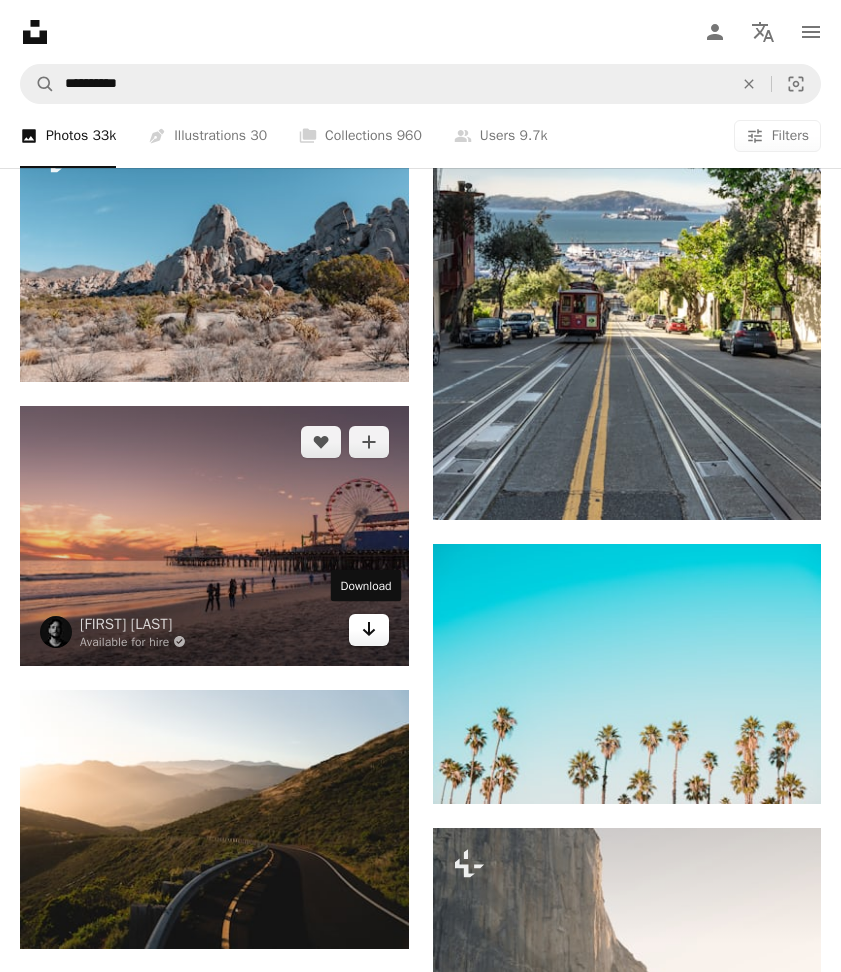 click at bounding box center (368, 629) 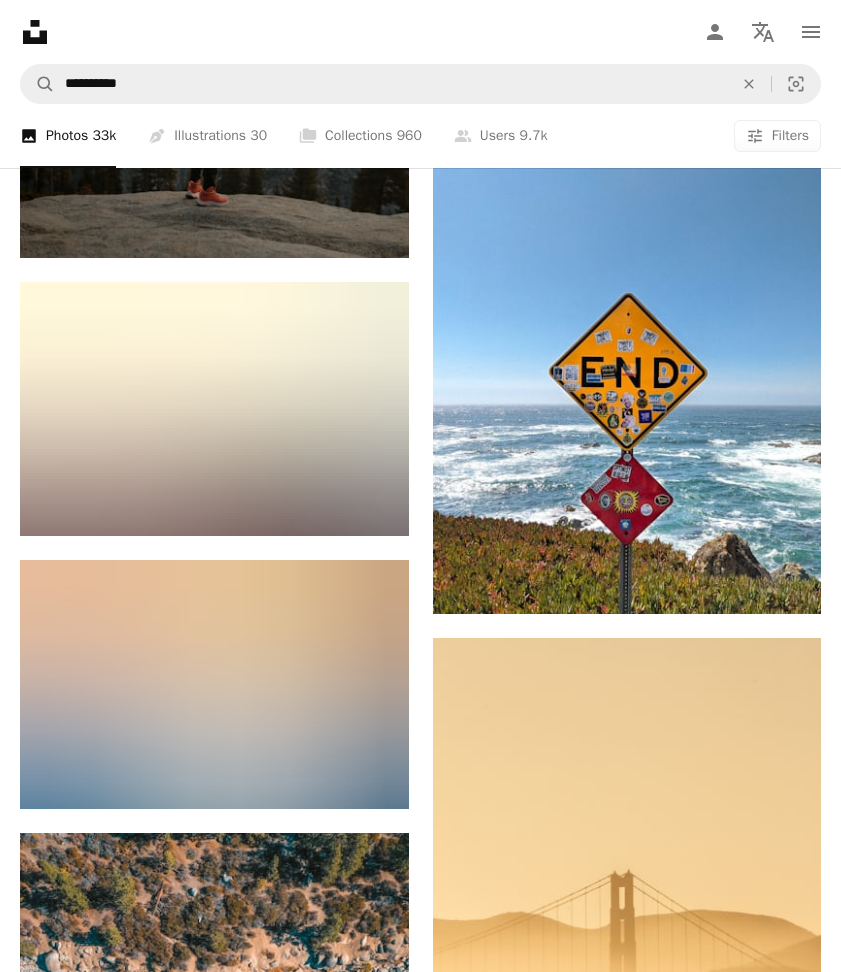 scroll, scrollTop: 38558, scrollLeft: 0, axis: vertical 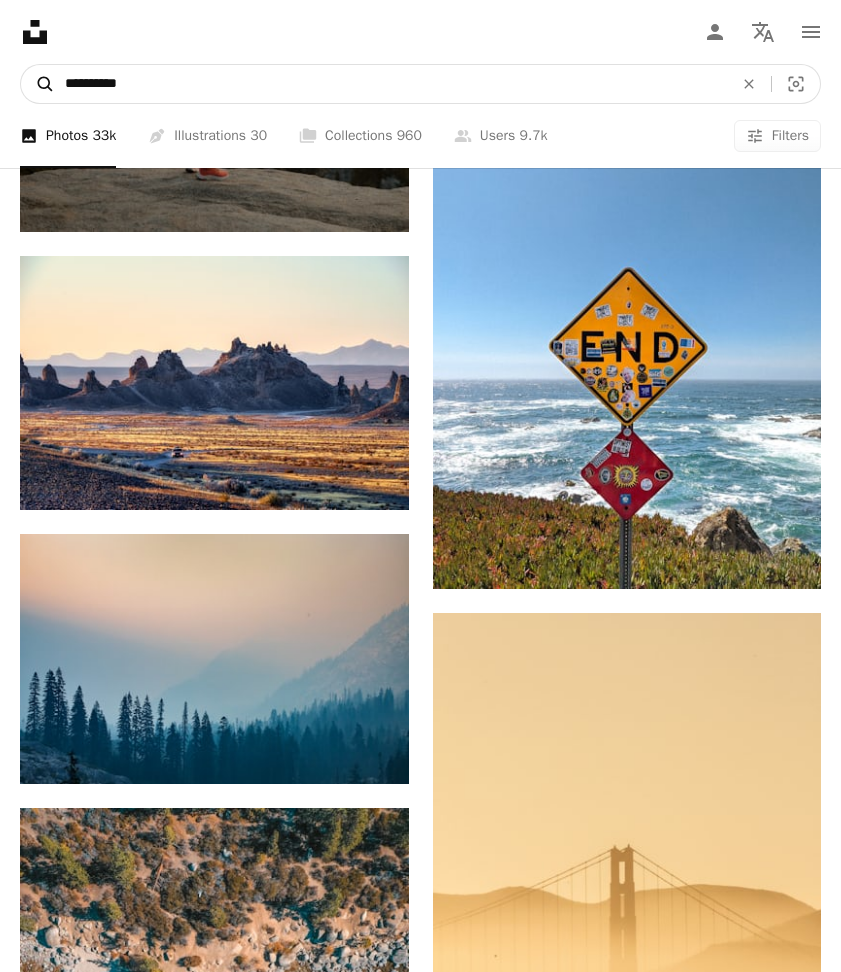 drag, startPoint x: 177, startPoint y: 74, endPoint x: 45, endPoint y: 79, distance: 132.09467 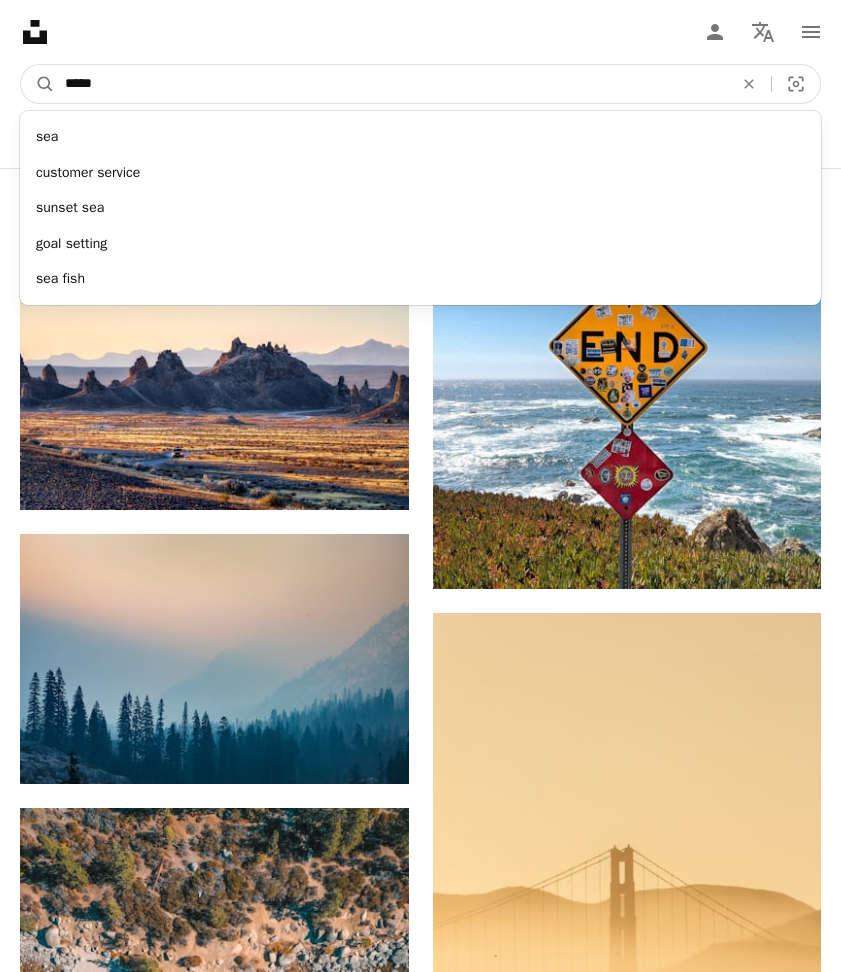 click on "A magnifying glass" at bounding box center (38, 84) 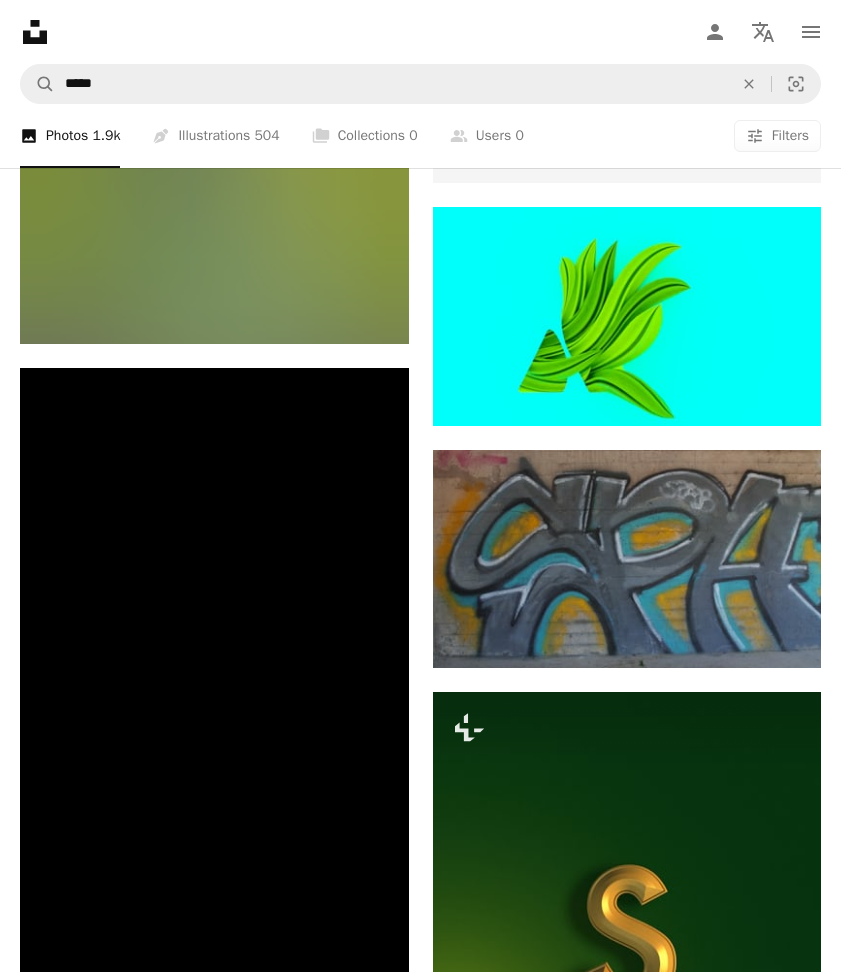 scroll, scrollTop: 892, scrollLeft: 0, axis: vertical 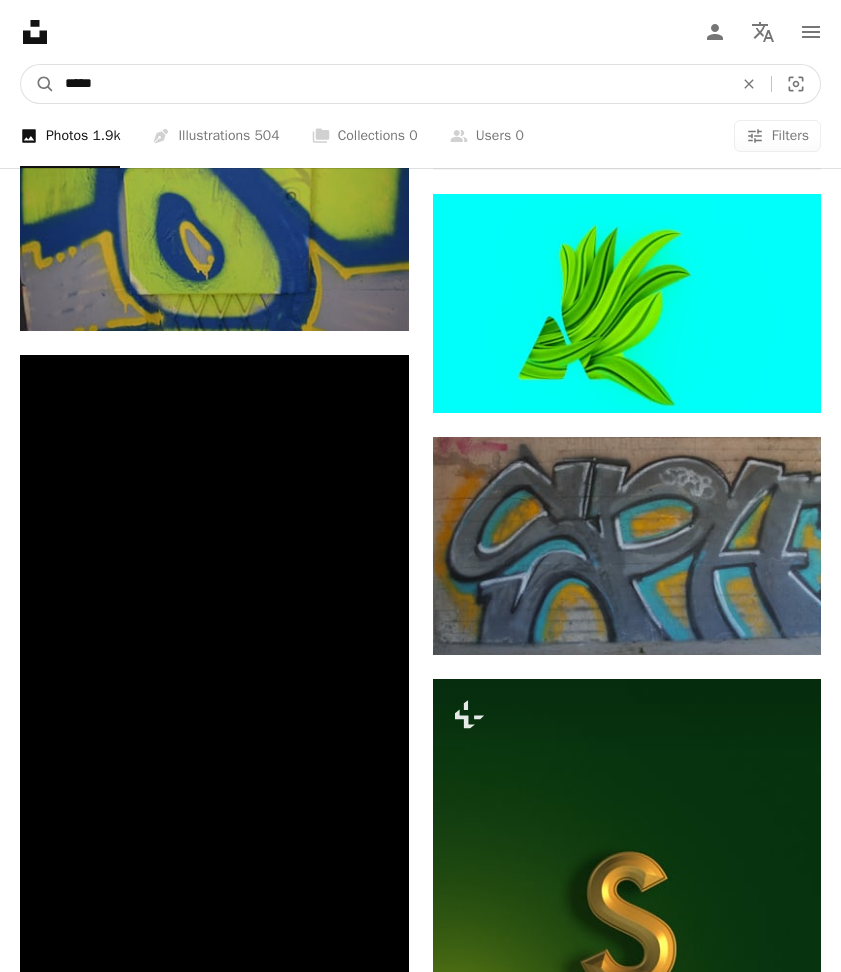 click on "*****" at bounding box center (391, 84) 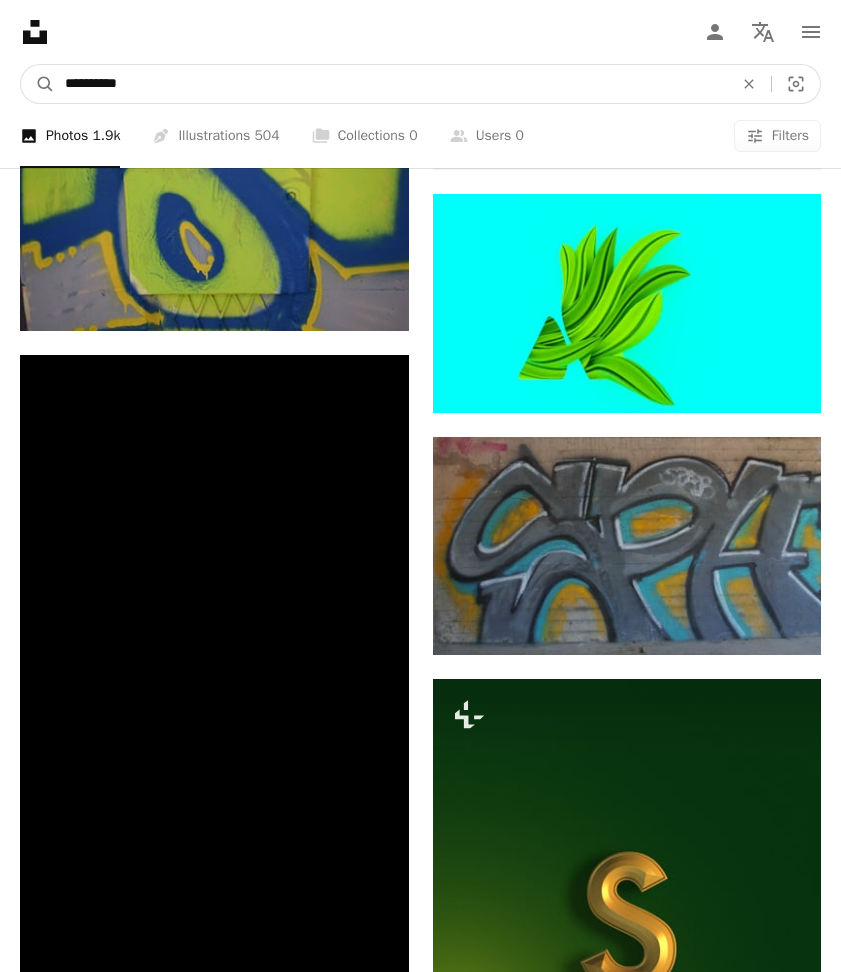 click on "A magnifying glass" at bounding box center (38, 84) 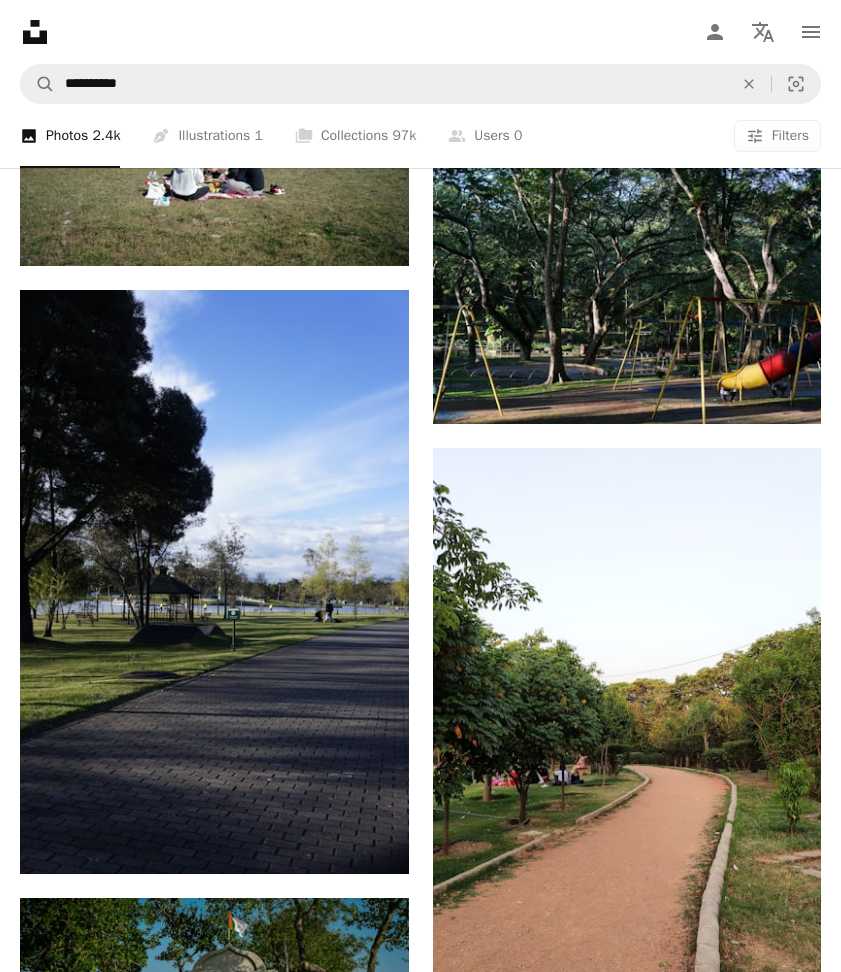 scroll, scrollTop: 2147, scrollLeft: 0, axis: vertical 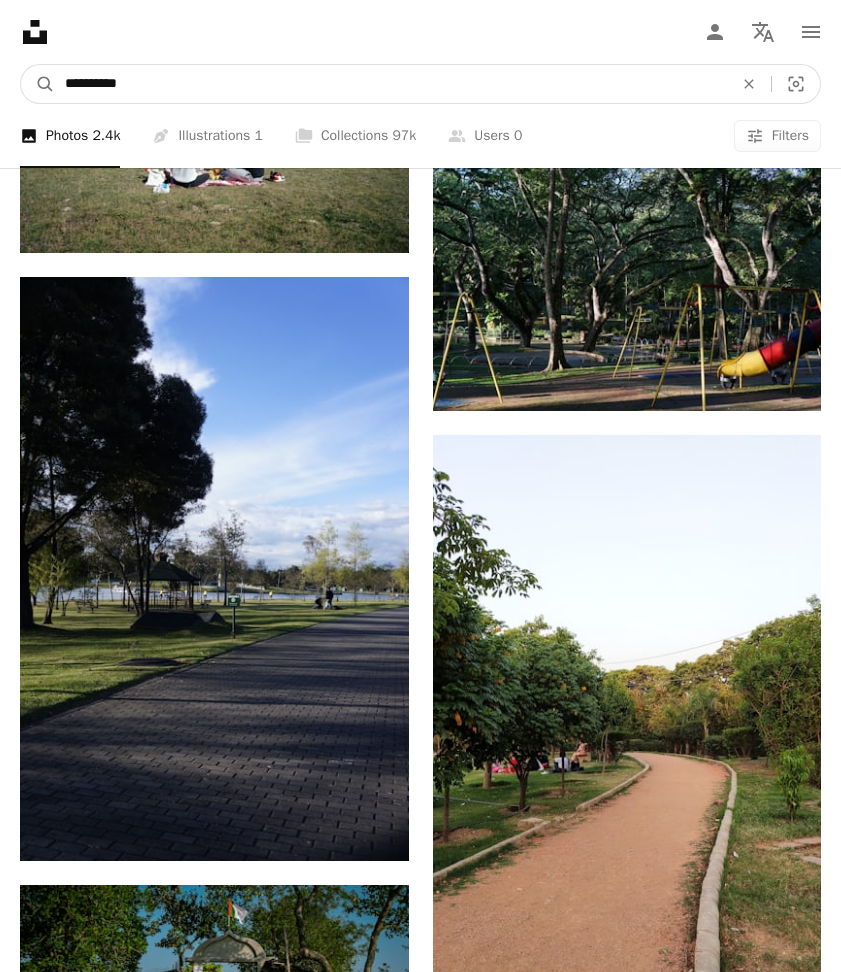 click on "**********" at bounding box center [391, 84] 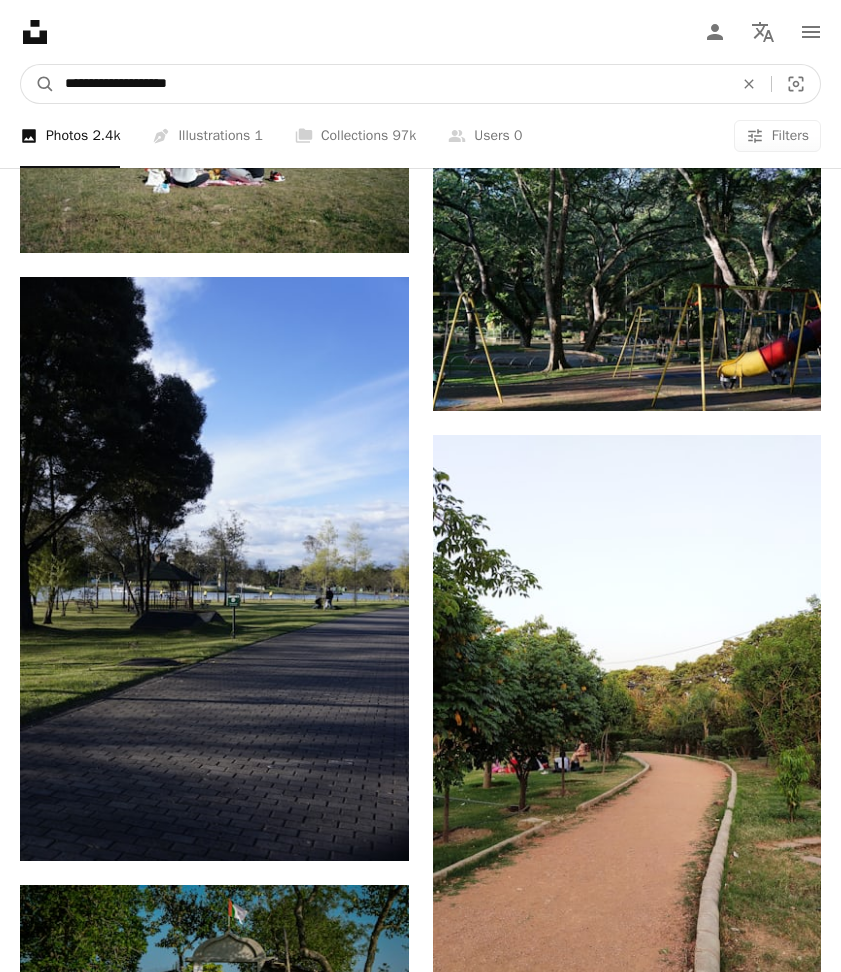 click on "A magnifying glass" at bounding box center (38, 84) 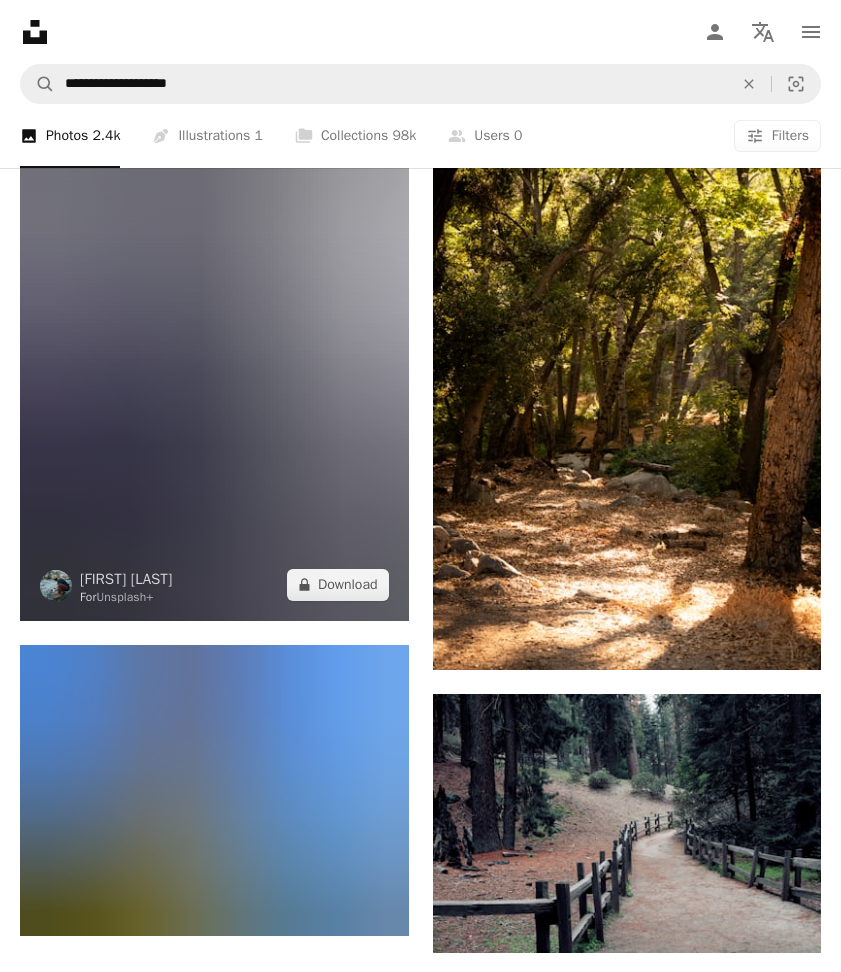 scroll, scrollTop: 4363, scrollLeft: 0, axis: vertical 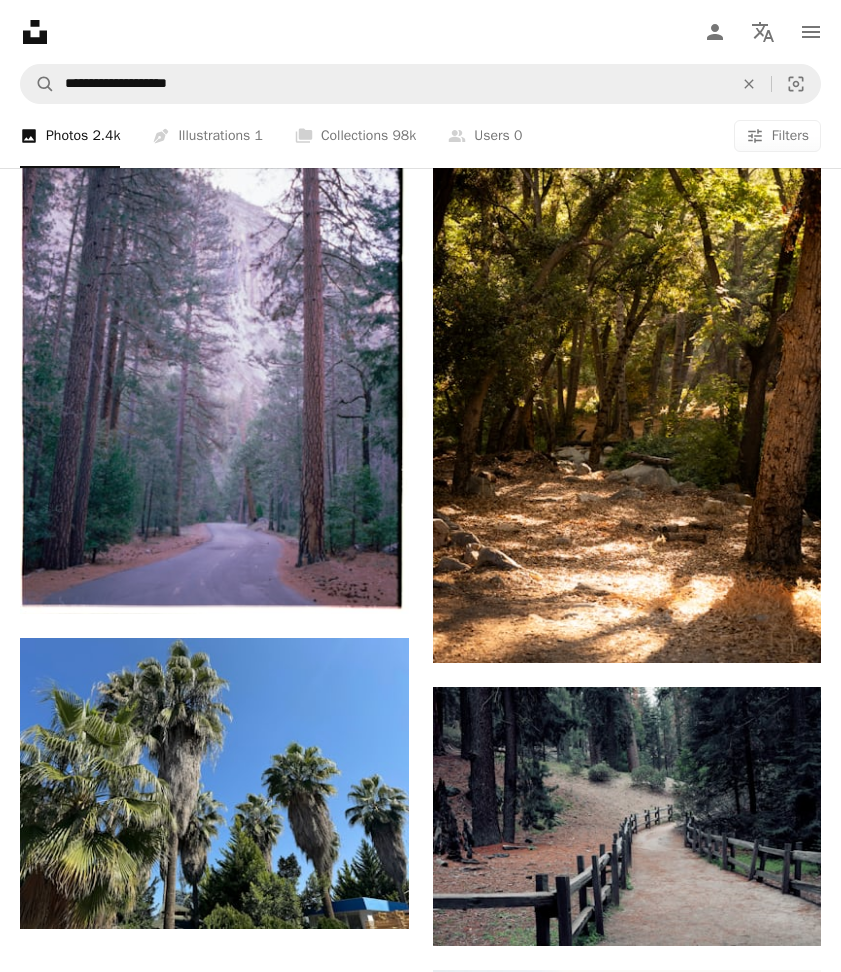 click on "Unsplash logo Unsplash Home" at bounding box center [35, 32] 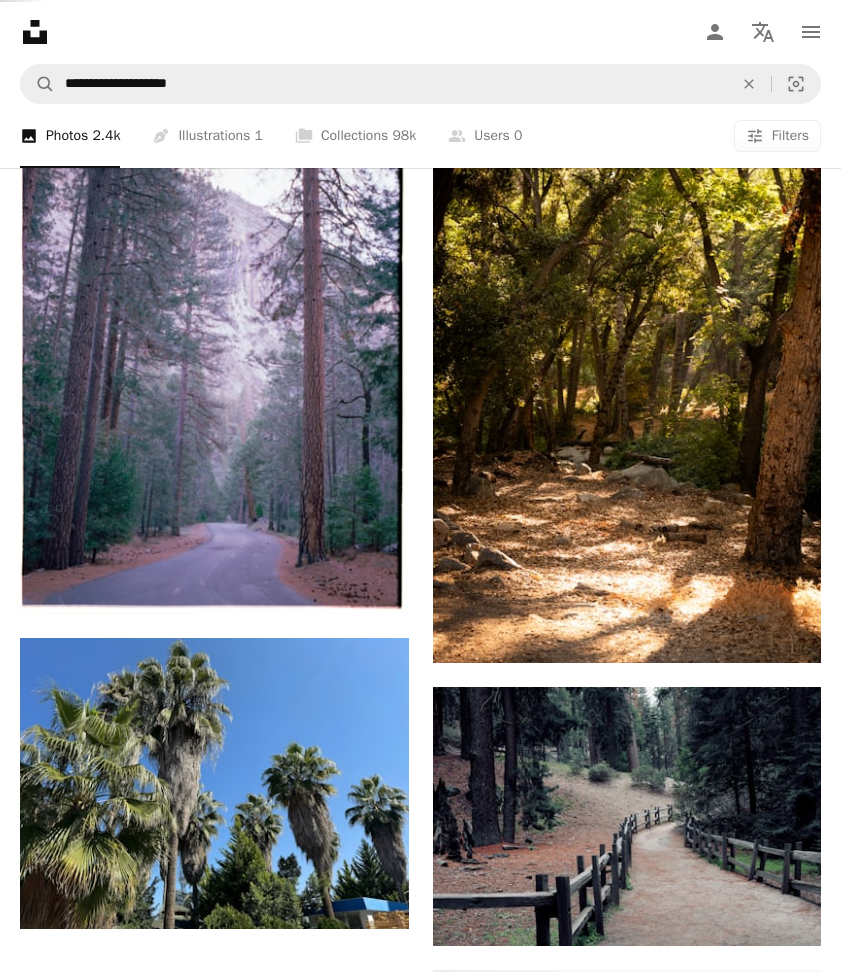 scroll, scrollTop: 0, scrollLeft: 0, axis: both 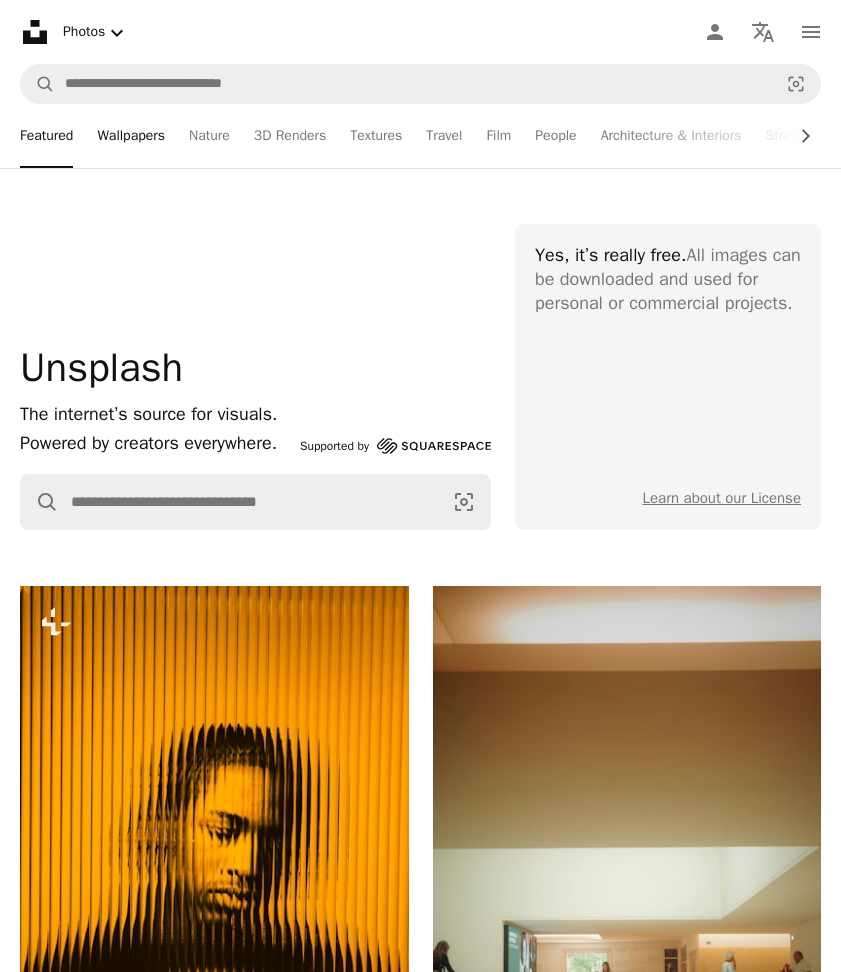 click on "Wallpapers" at bounding box center [131, 136] 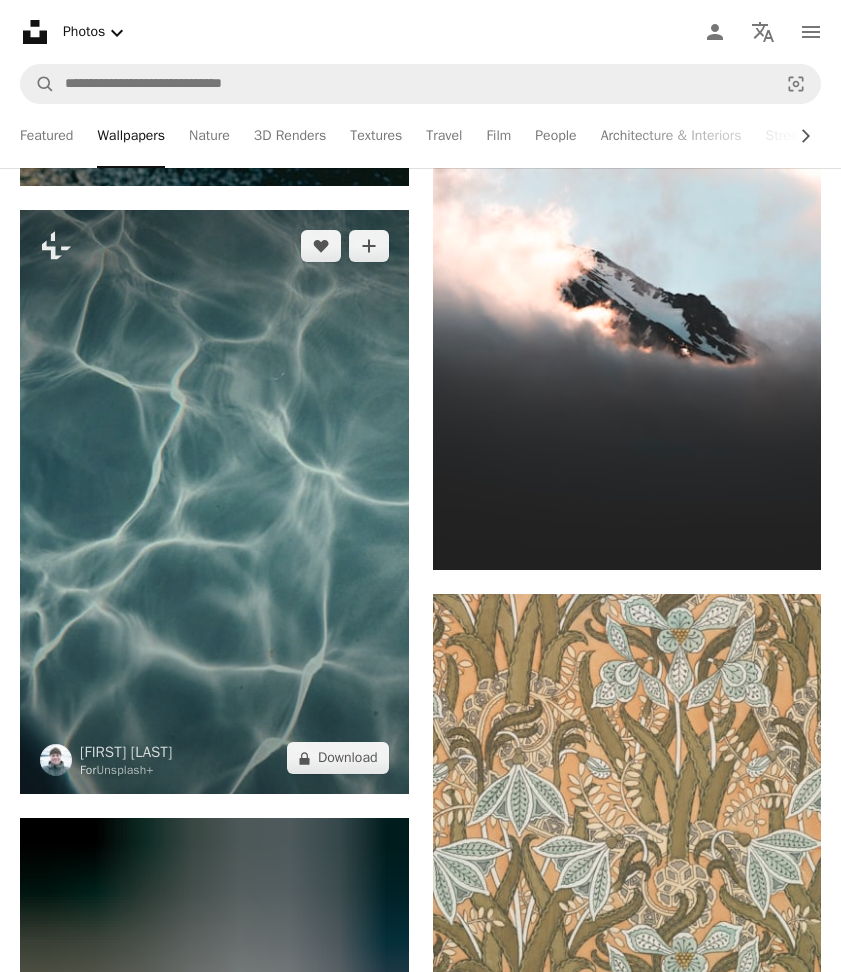 scroll, scrollTop: 3743, scrollLeft: 0, axis: vertical 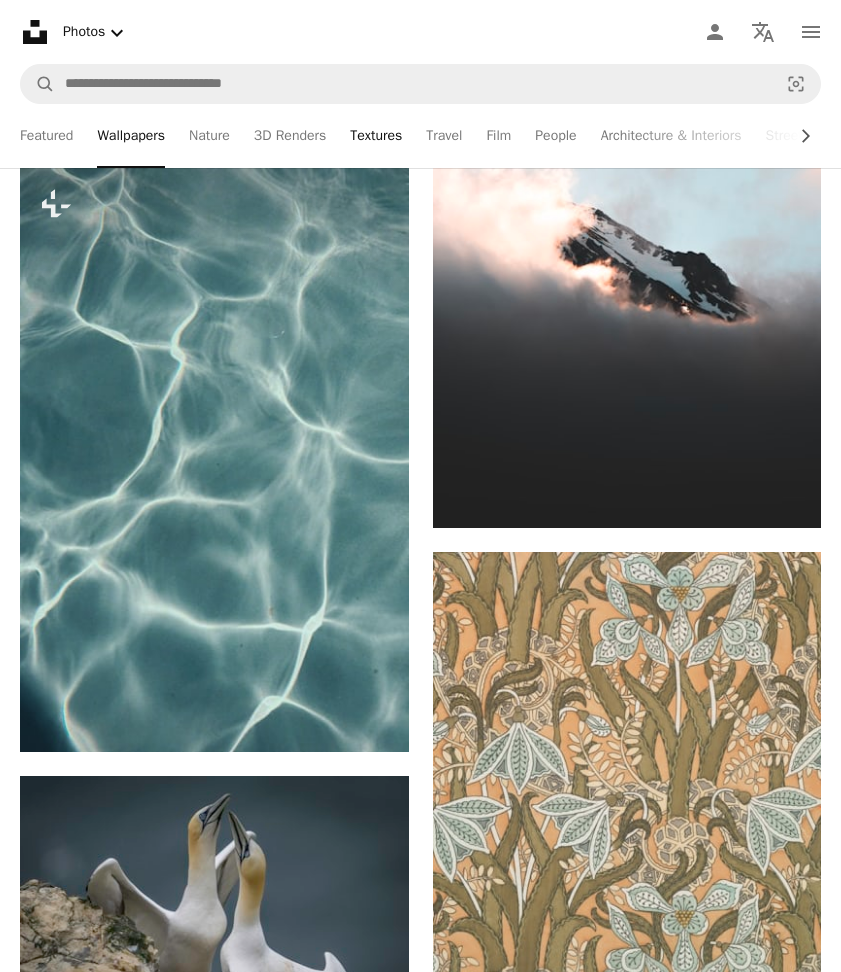 click on "Textures" at bounding box center (376, 136) 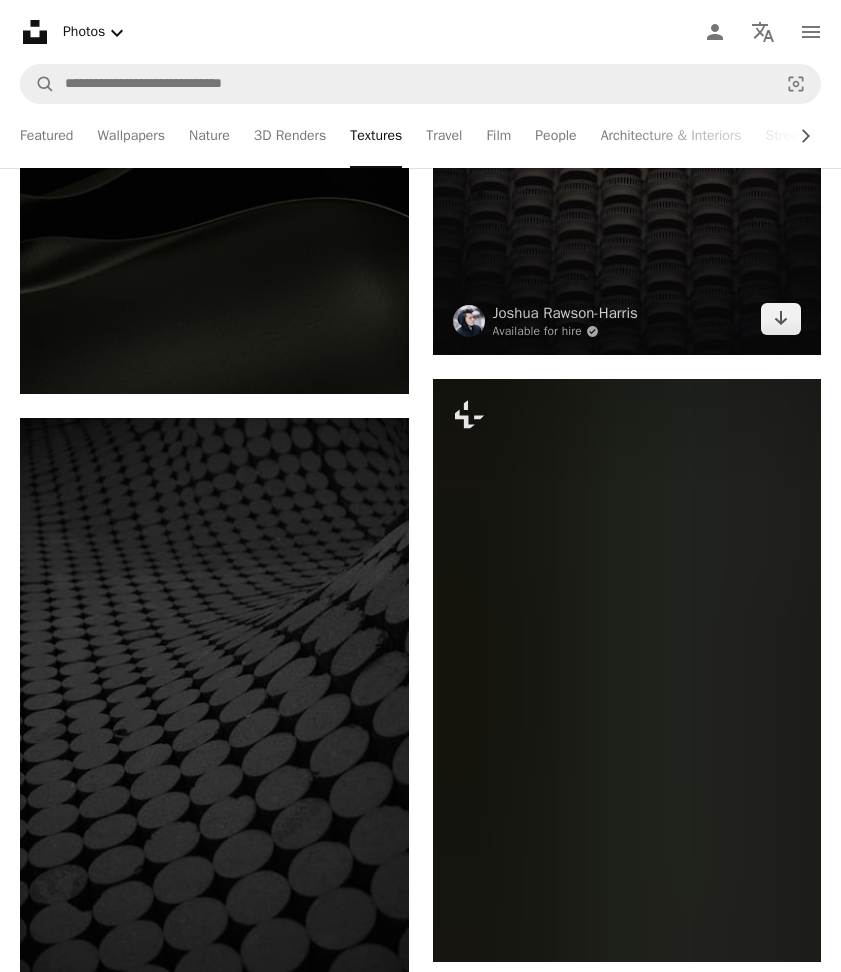 scroll, scrollTop: 21059, scrollLeft: 0, axis: vertical 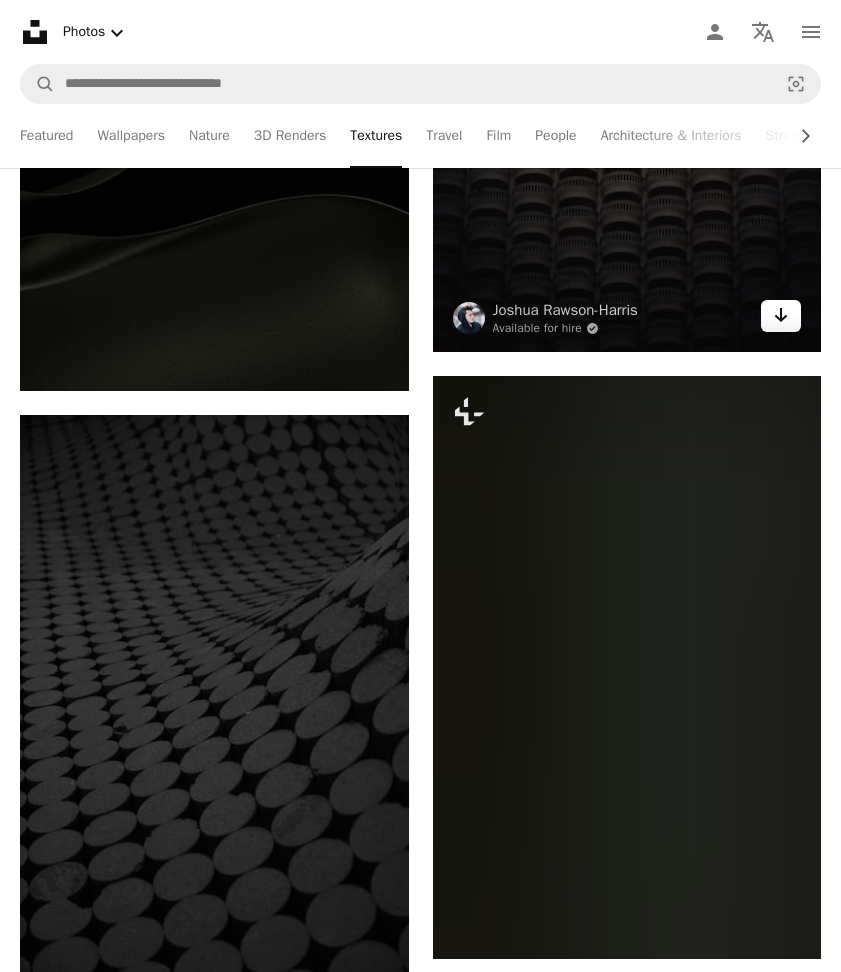 click on "Arrow pointing down" at bounding box center [781, 315] 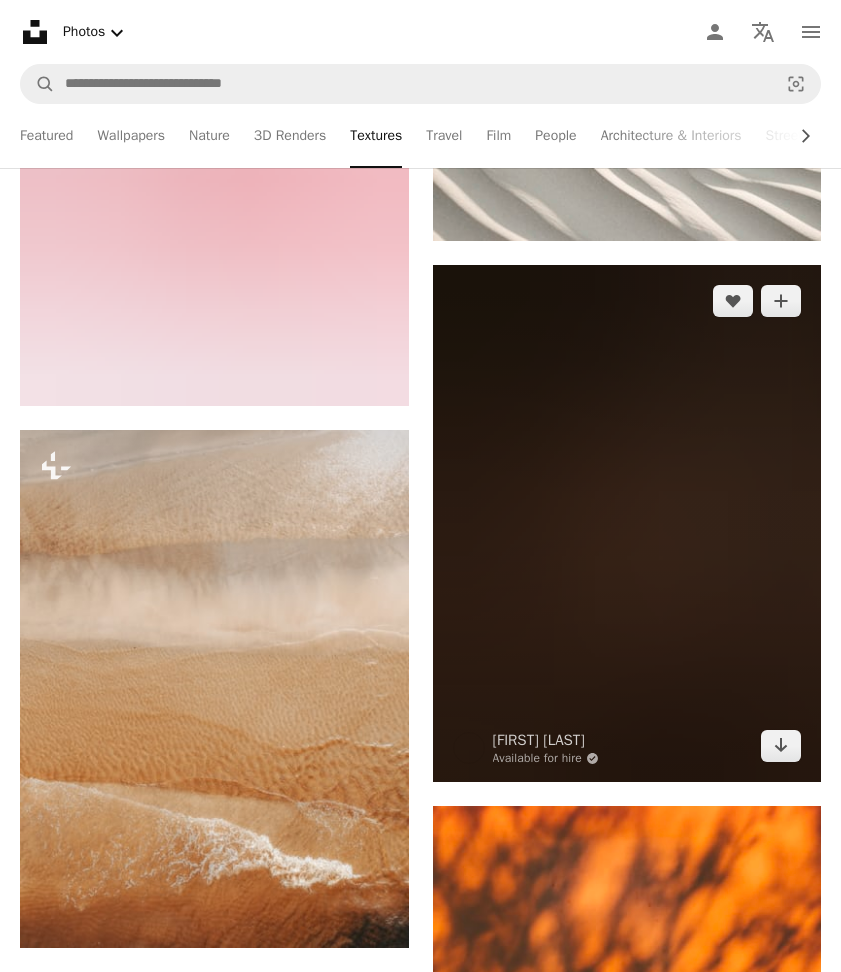 scroll, scrollTop: 34132, scrollLeft: 0, axis: vertical 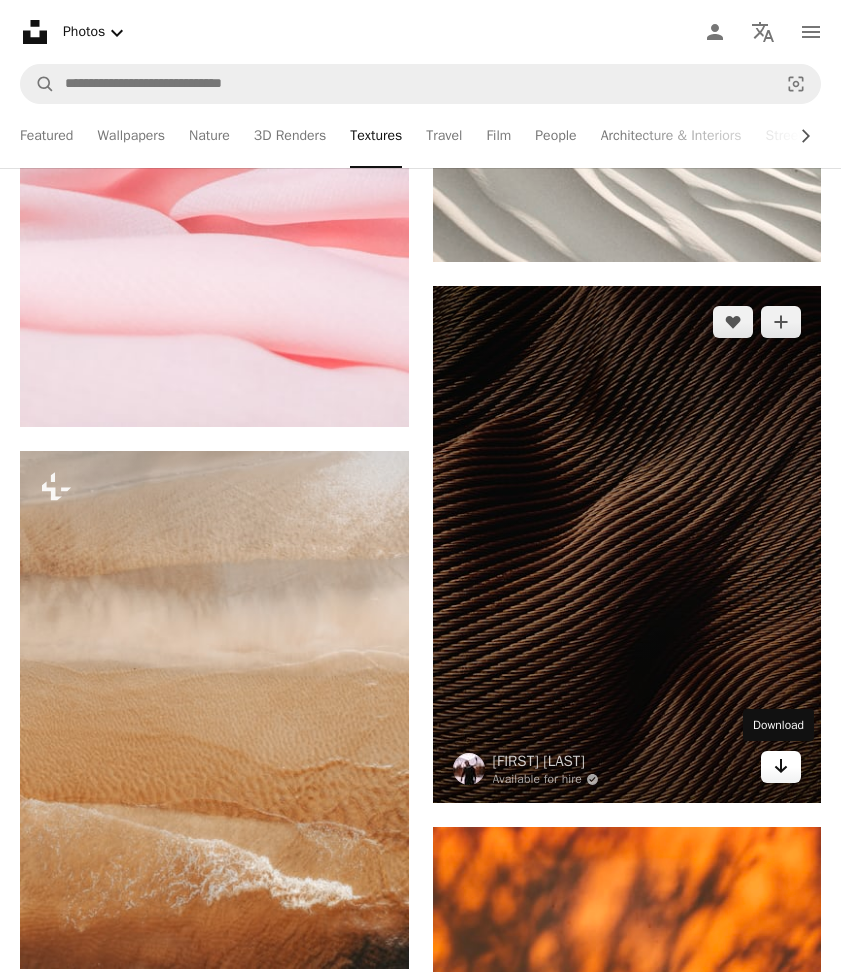 click on "Arrow pointing down" at bounding box center (781, 767) 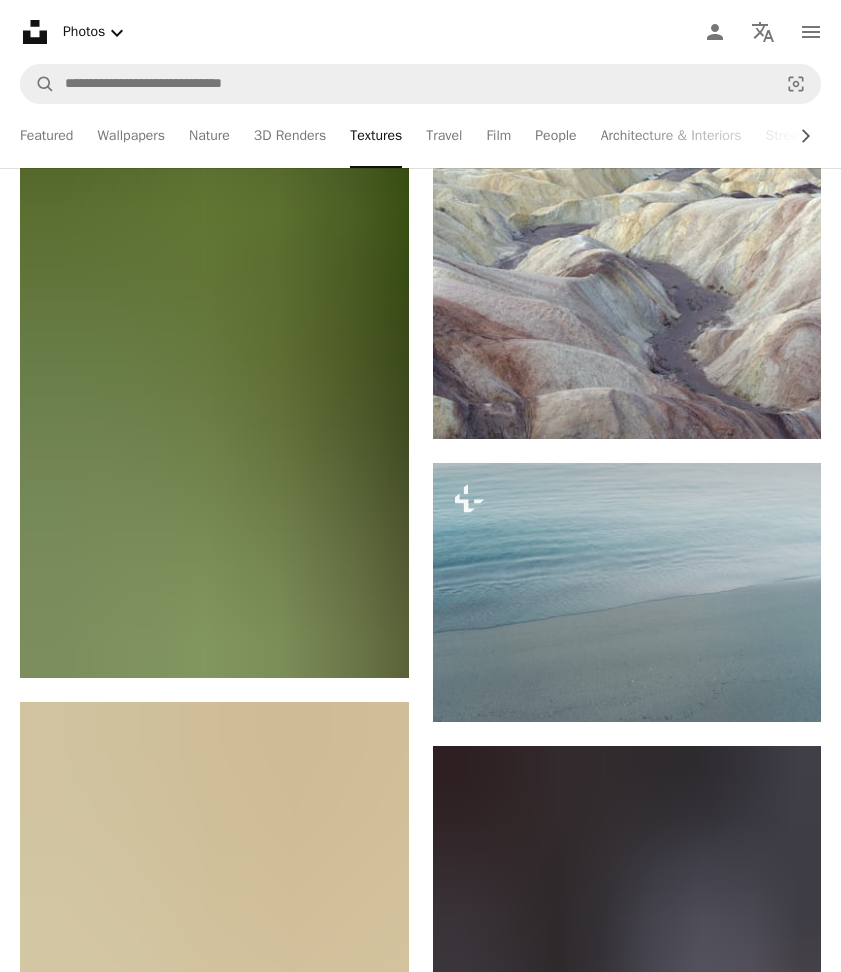 scroll, scrollTop: 75812, scrollLeft: 0, axis: vertical 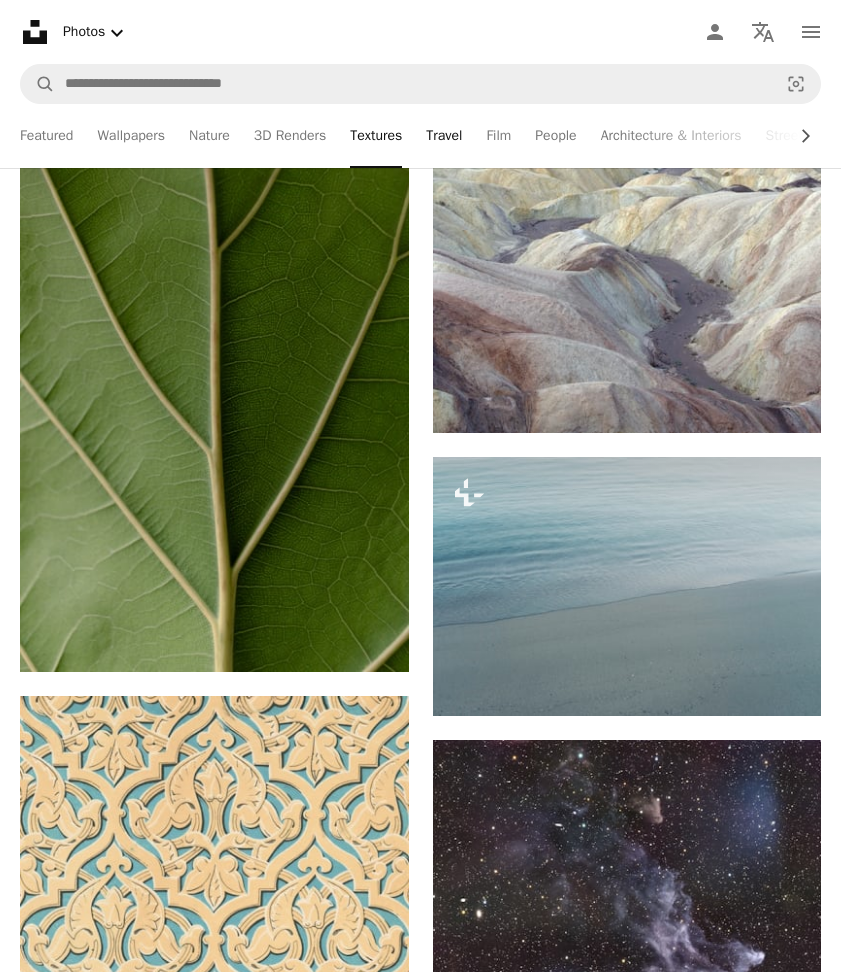 click on "Travel" at bounding box center (444, 136) 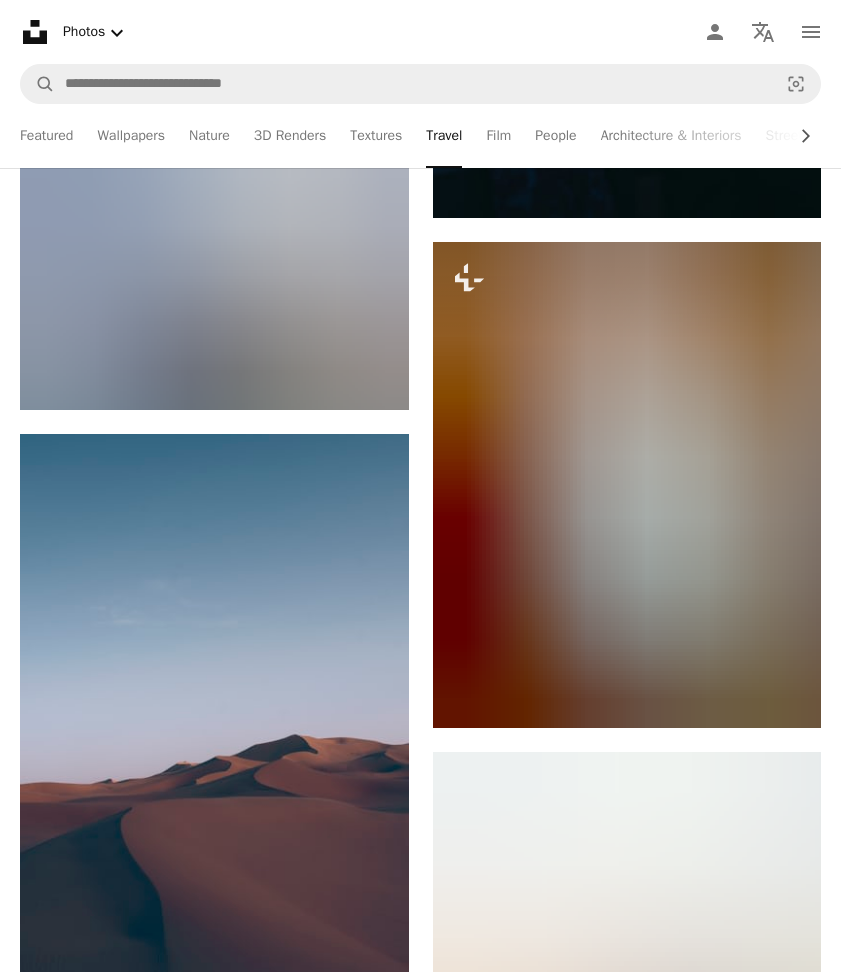 scroll, scrollTop: 2262, scrollLeft: 0, axis: vertical 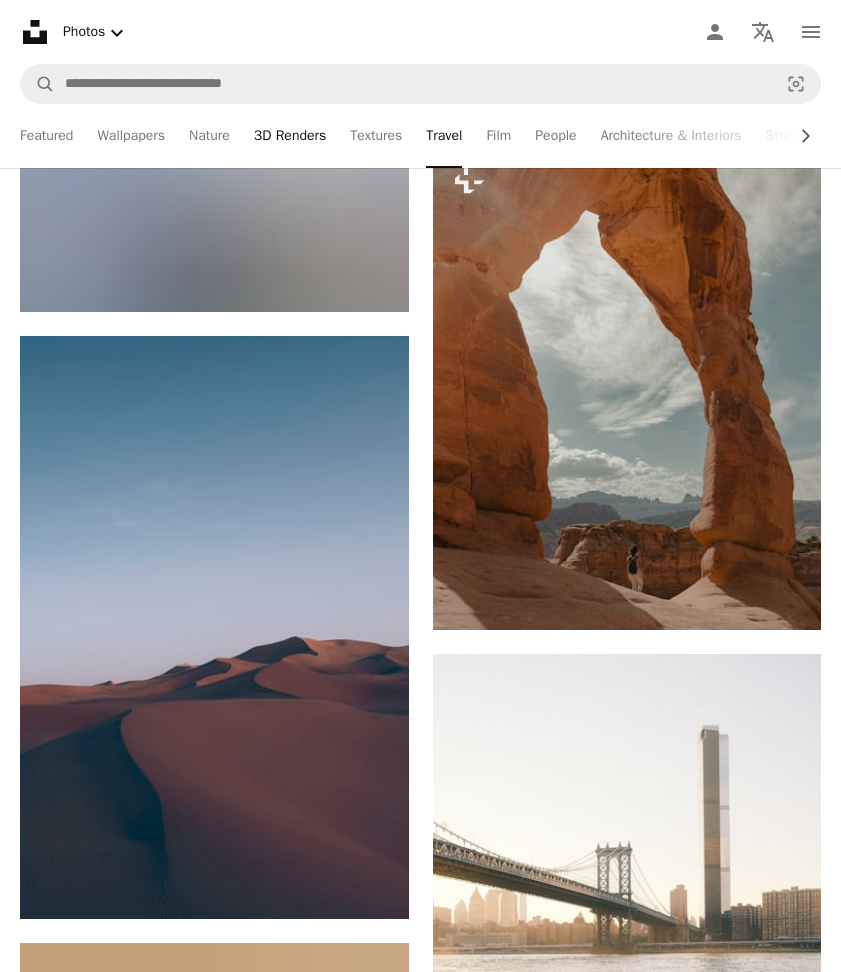 click on "3D Renders" at bounding box center [290, 136] 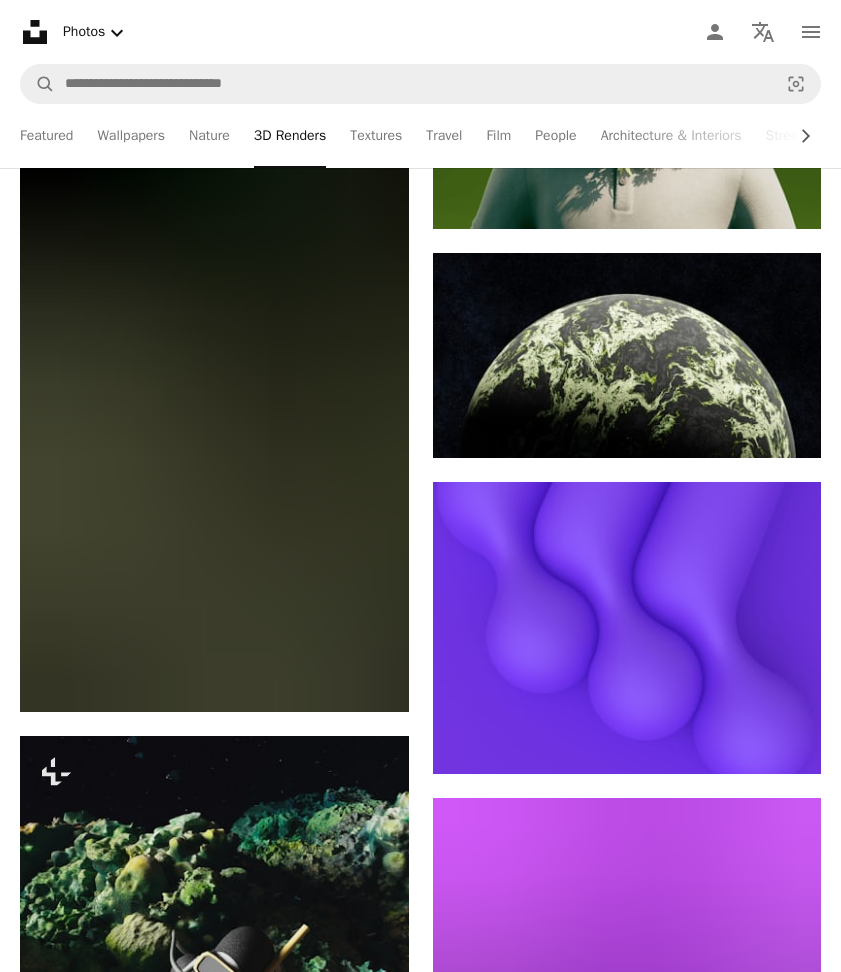 scroll, scrollTop: 2120, scrollLeft: 0, axis: vertical 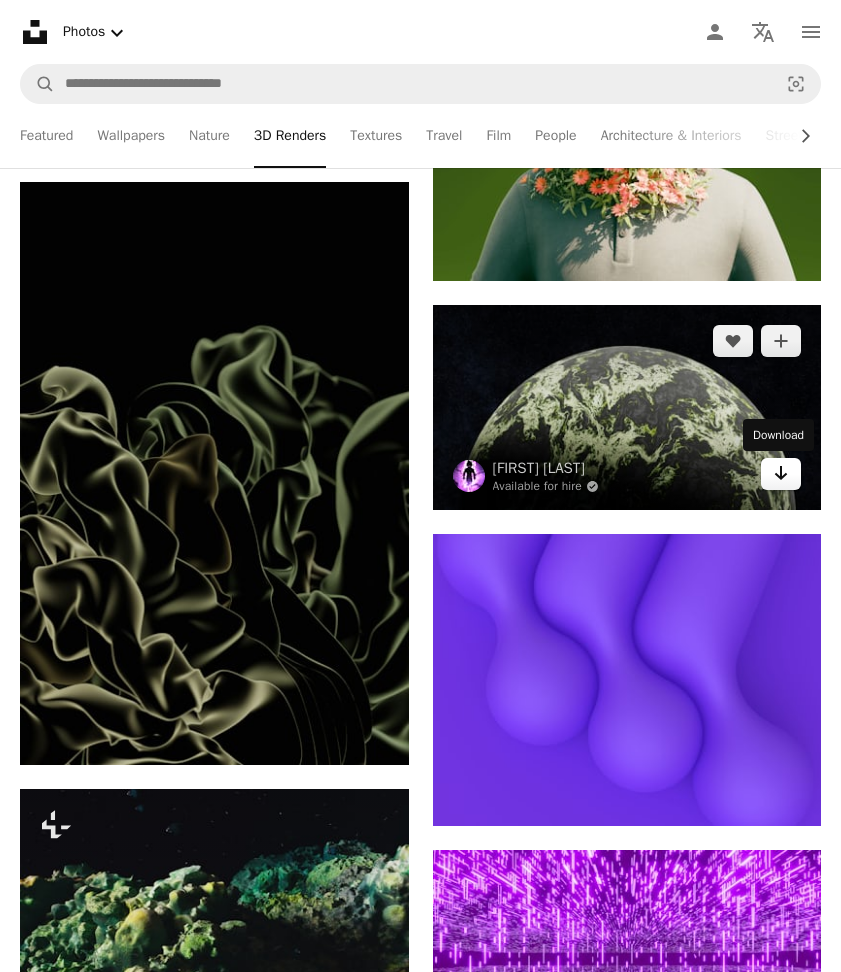 click on "Arrow pointing down" at bounding box center [781, 473] 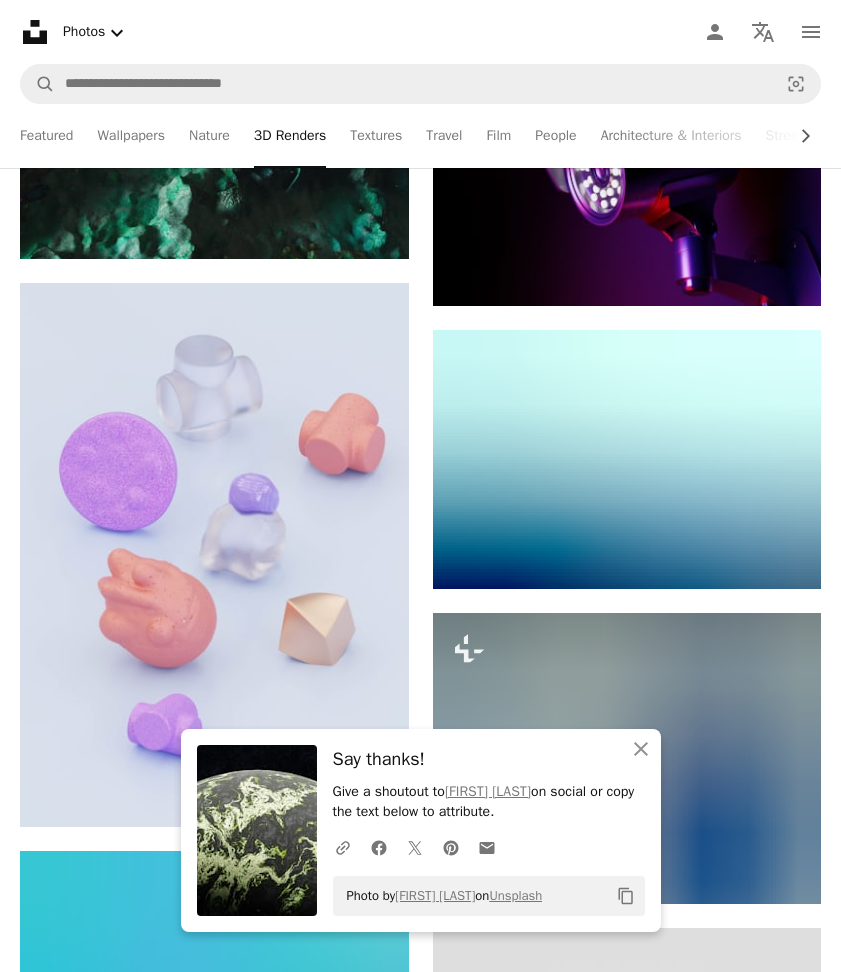 scroll, scrollTop: 3137, scrollLeft: 0, axis: vertical 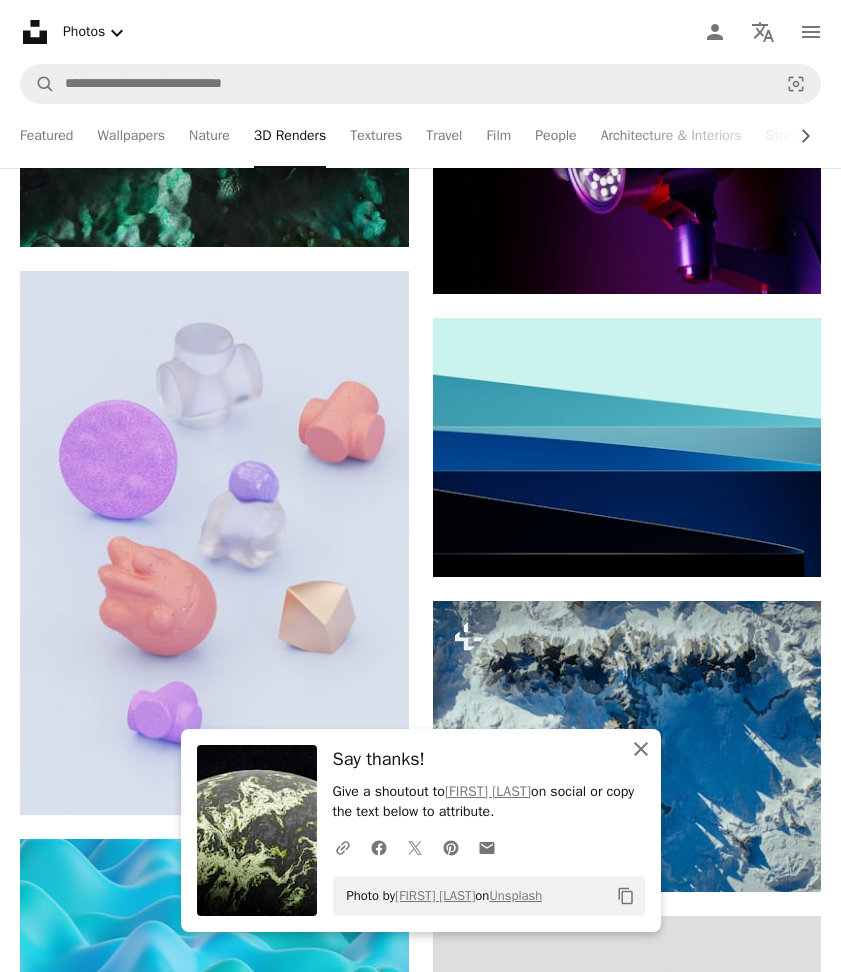 click on "An X shape" at bounding box center [641, 749] 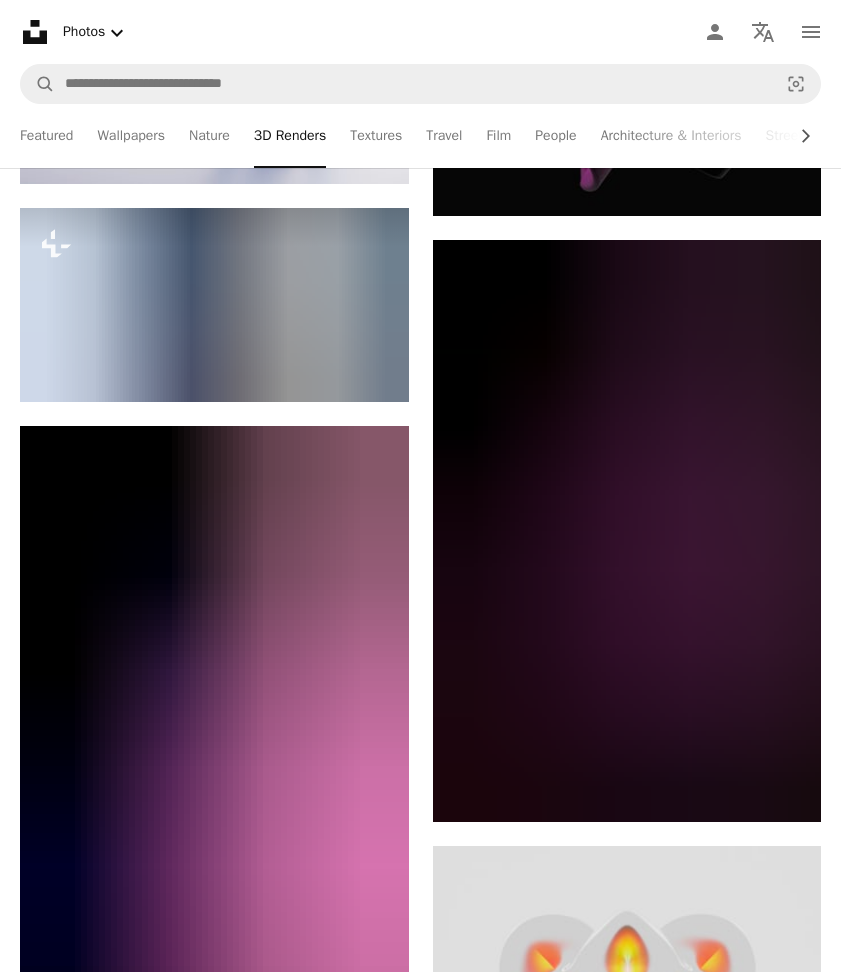 scroll, scrollTop: 14158, scrollLeft: 0, axis: vertical 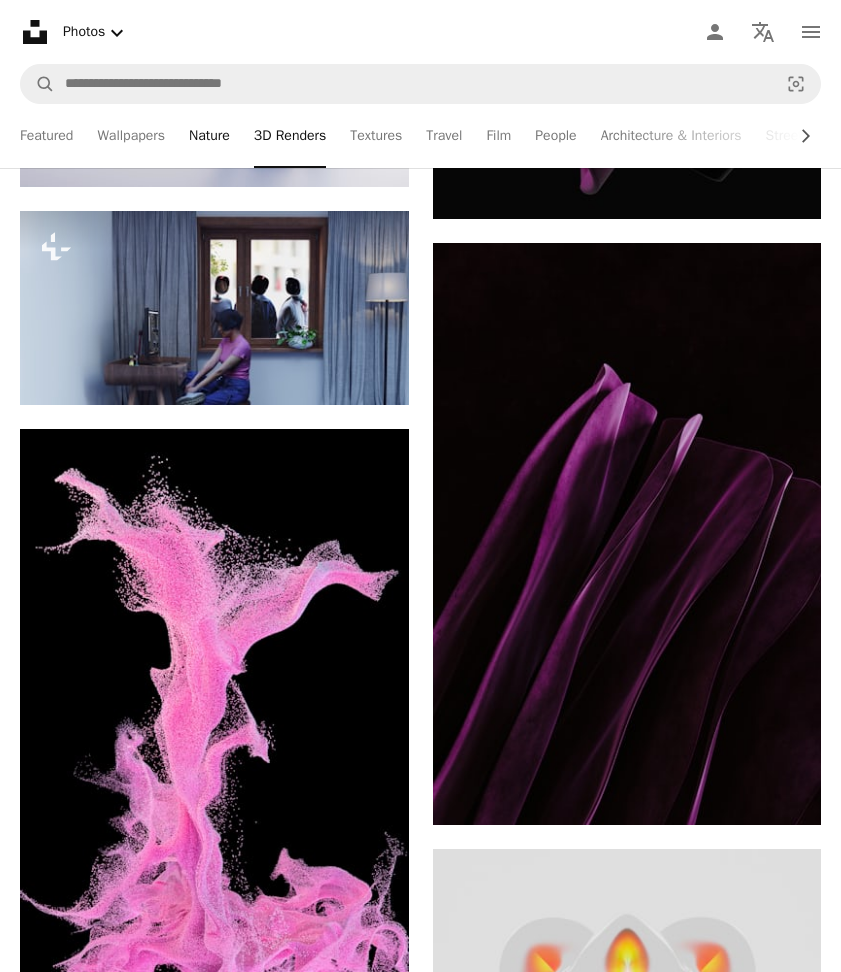 click on "Nature" at bounding box center [209, 136] 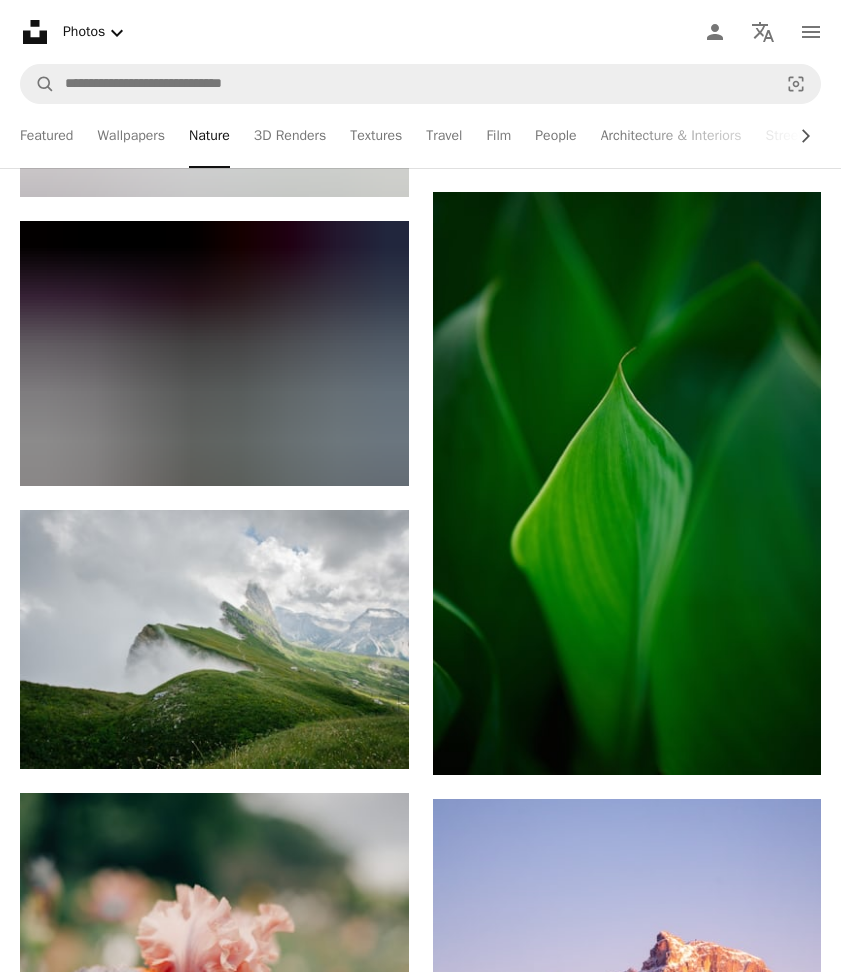 scroll, scrollTop: 24580, scrollLeft: 0, axis: vertical 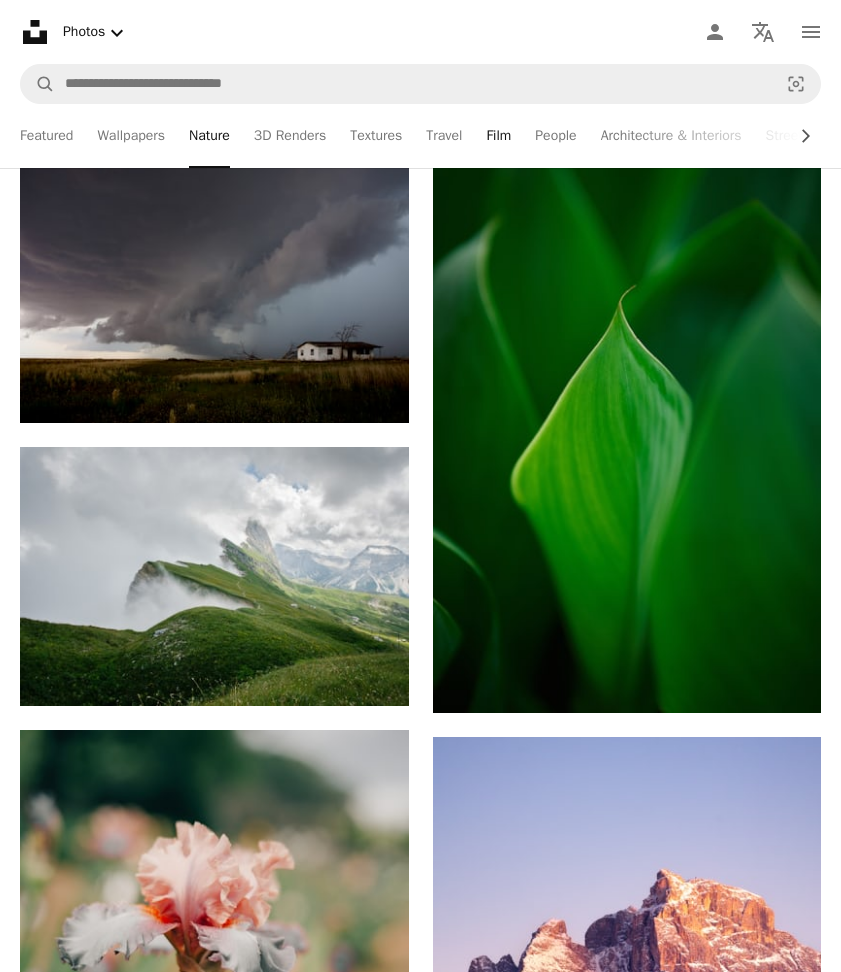 click on "Film" at bounding box center (498, 136) 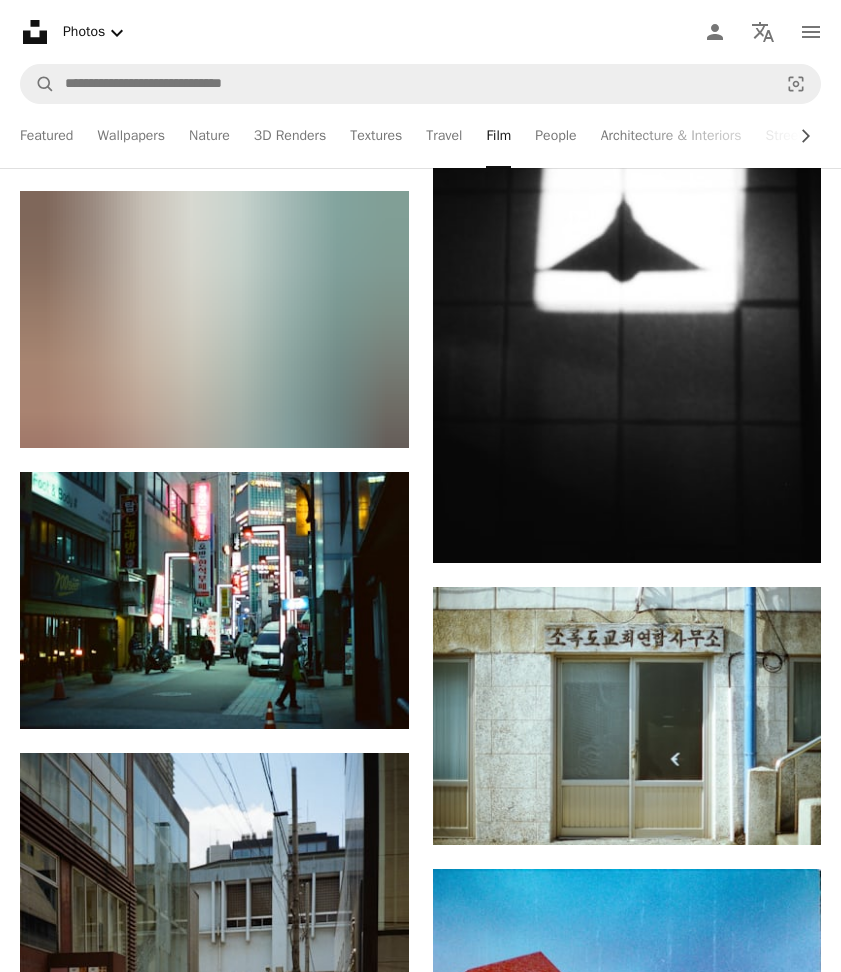 scroll, scrollTop: 3555, scrollLeft: 0, axis: vertical 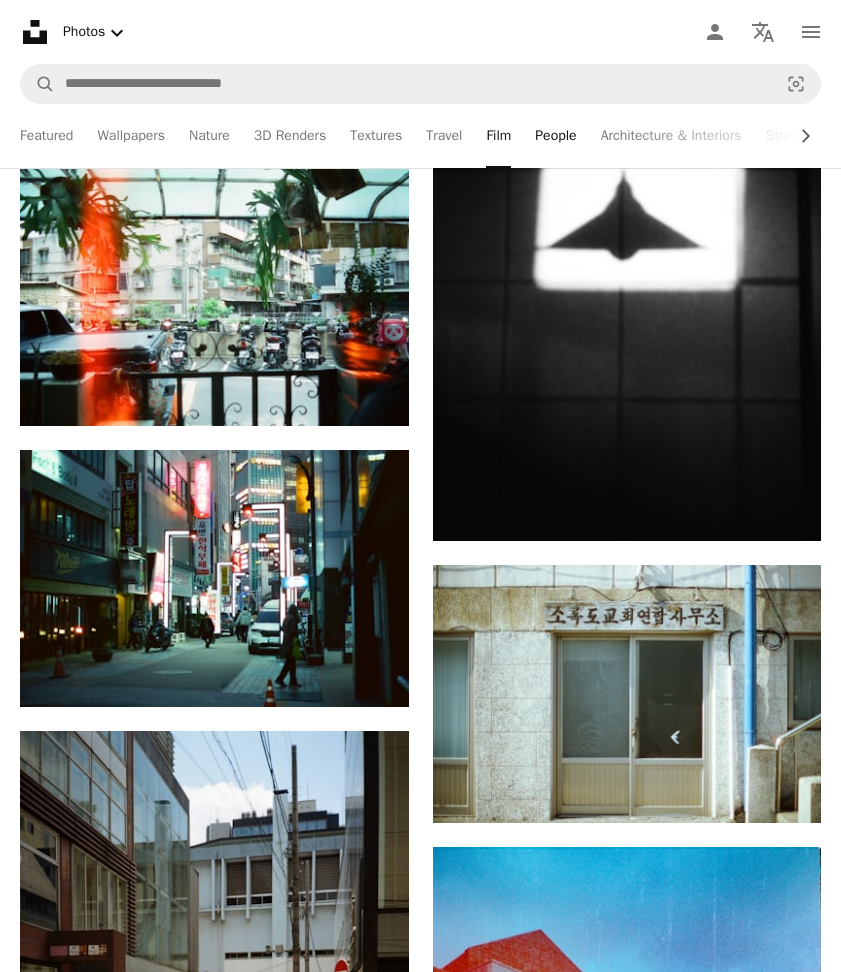 click on "People" at bounding box center (555, 136) 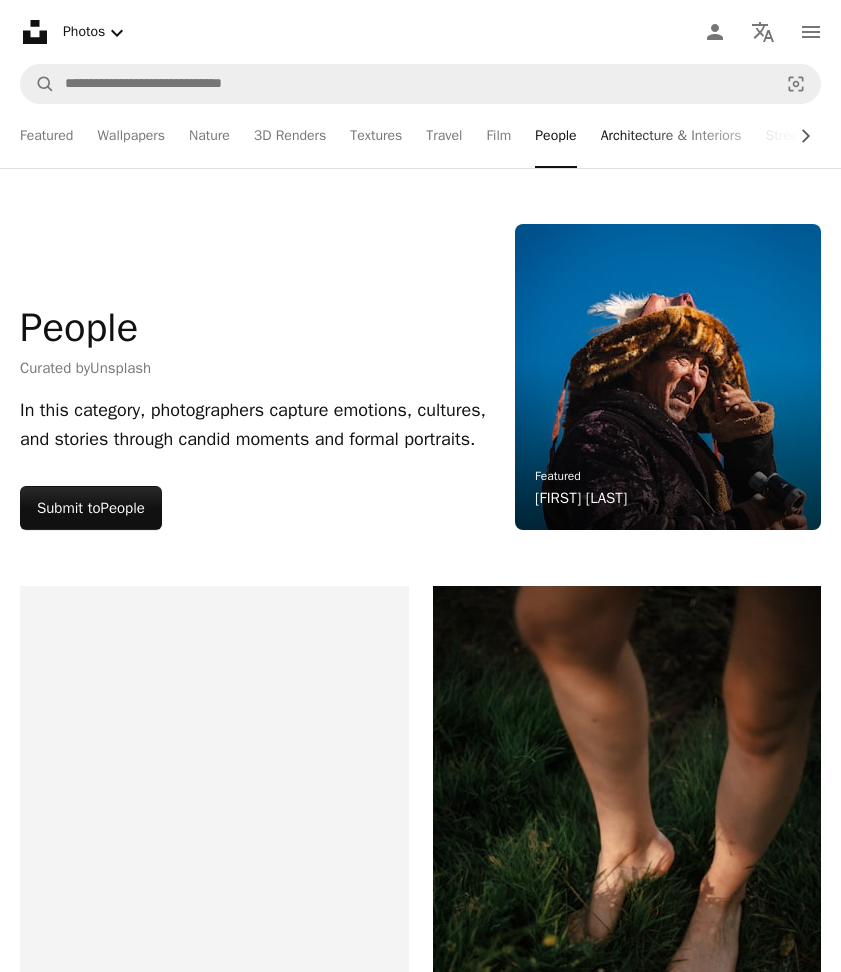 click on "Architecture & Interiors" at bounding box center [671, 136] 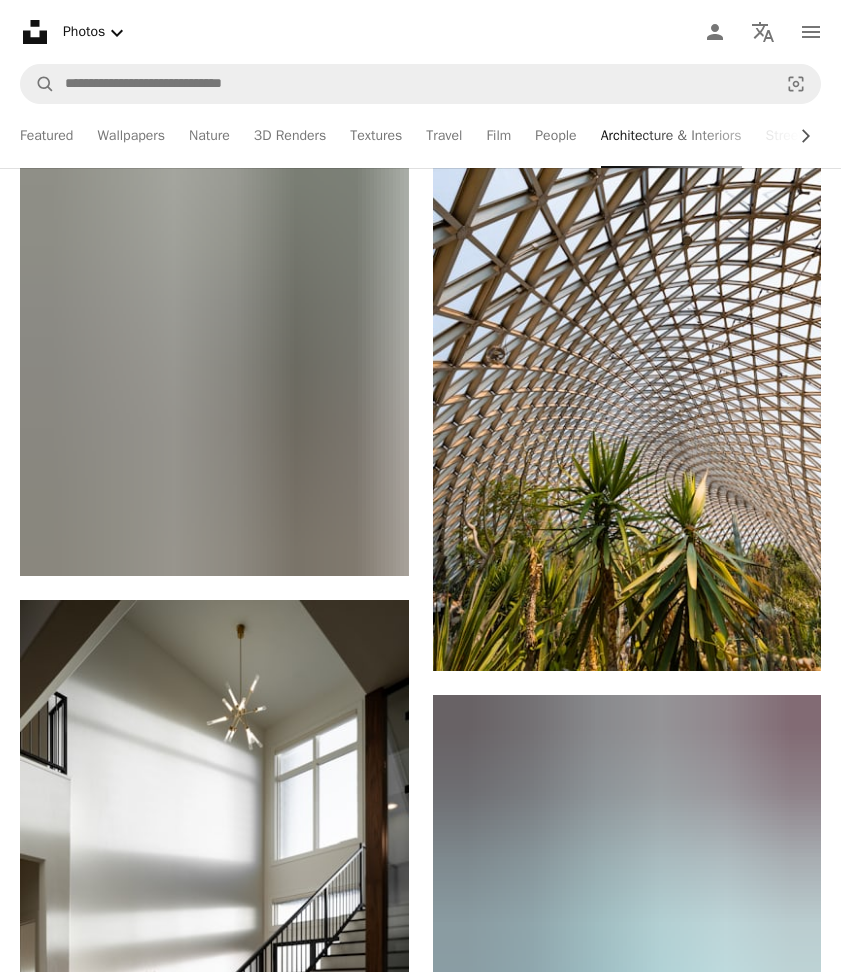 scroll, scrollTop: 20269, scrollLeft: 0, axis: vertical 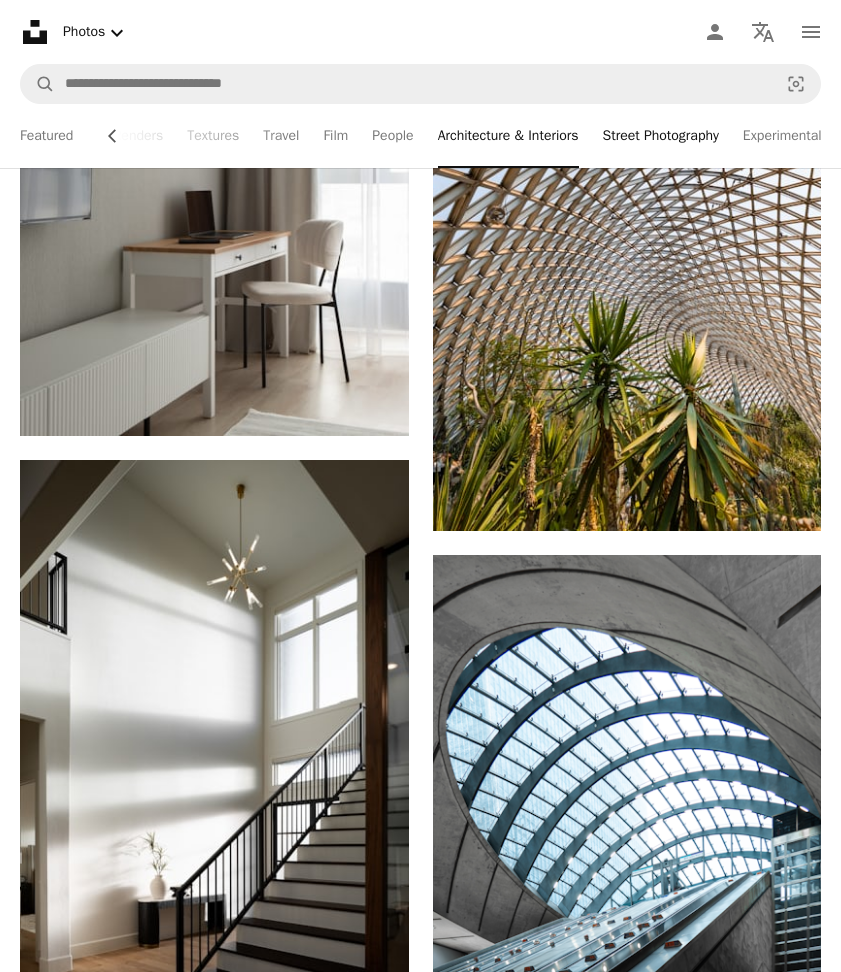 click on "Street Photography" at bounding box center (661, 136) 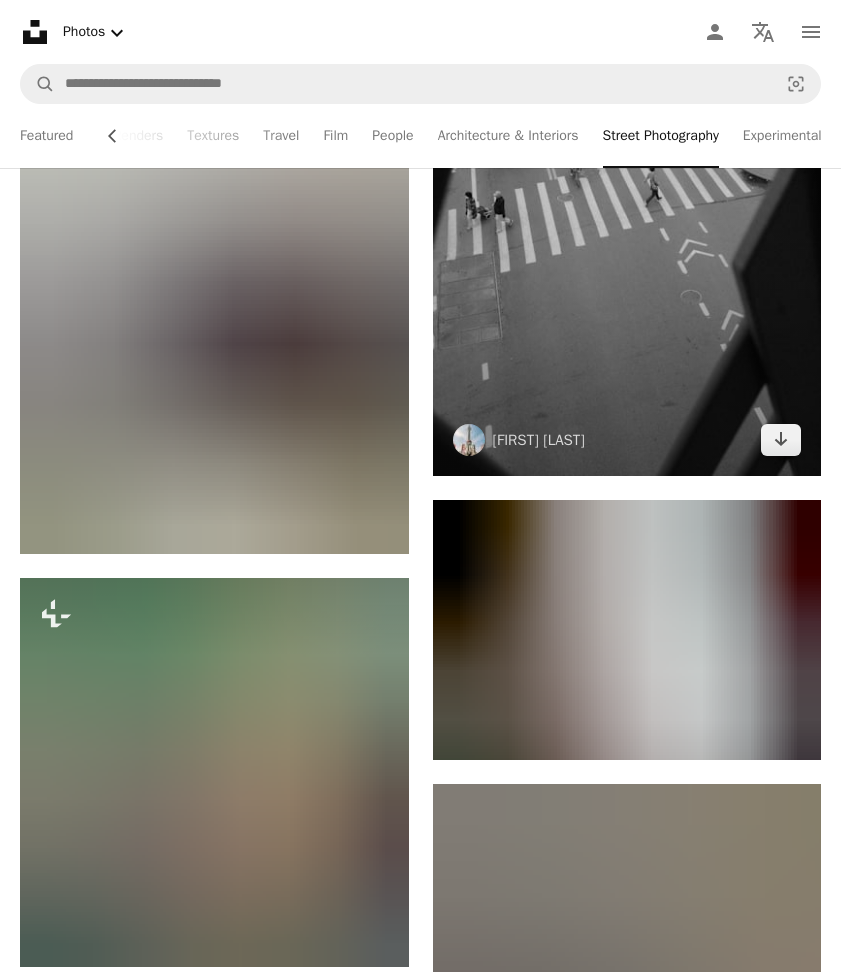 scroll, scrollTop: 53110, scrollLeft: 0, axis: vertical 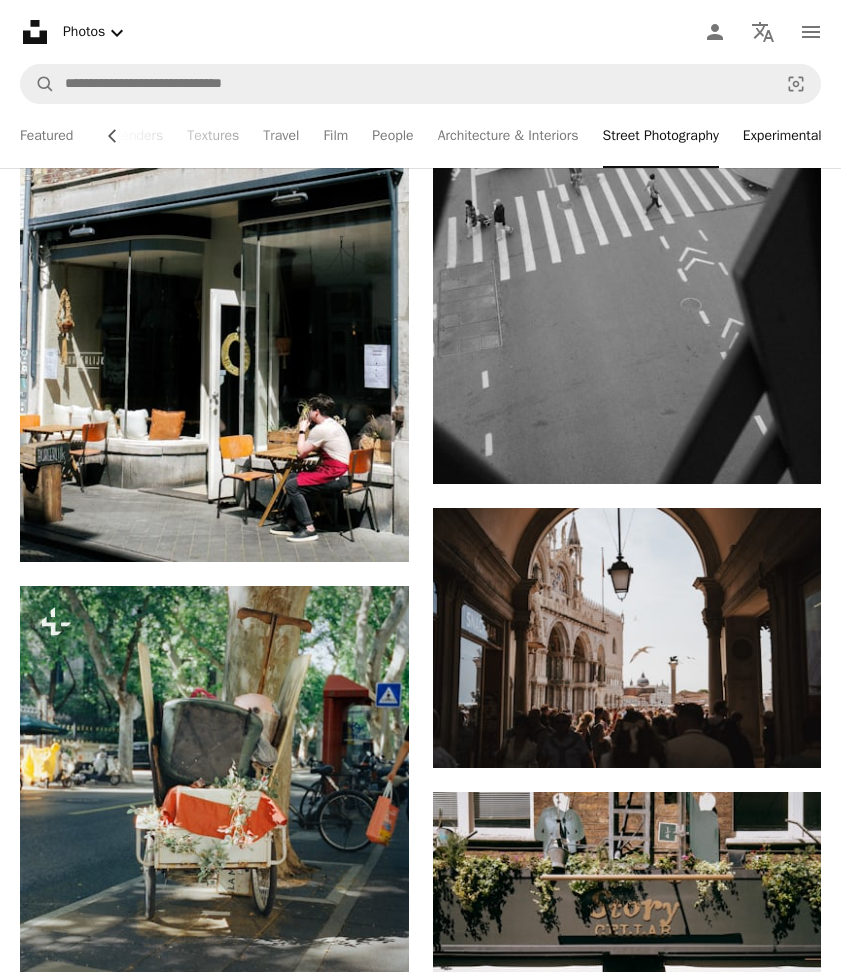 click on "Experimental" at bounding box center (782, 136) 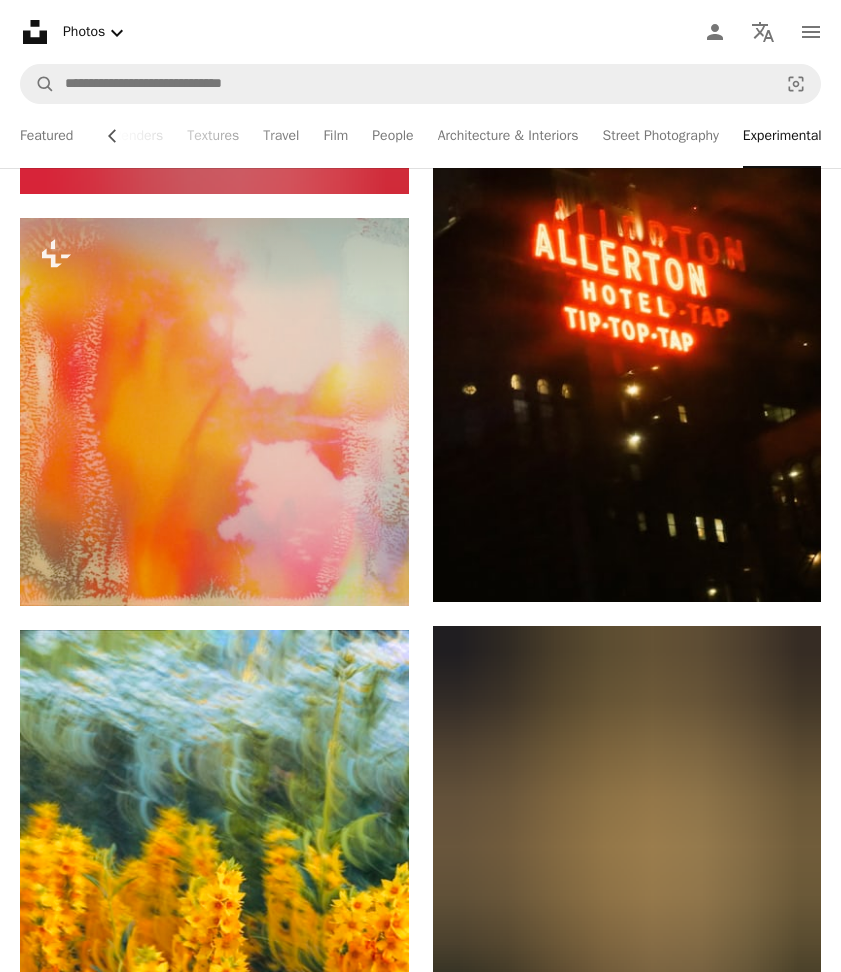 scroll, scrollTop: 9914, scrollLeft: 0, axis: vertical 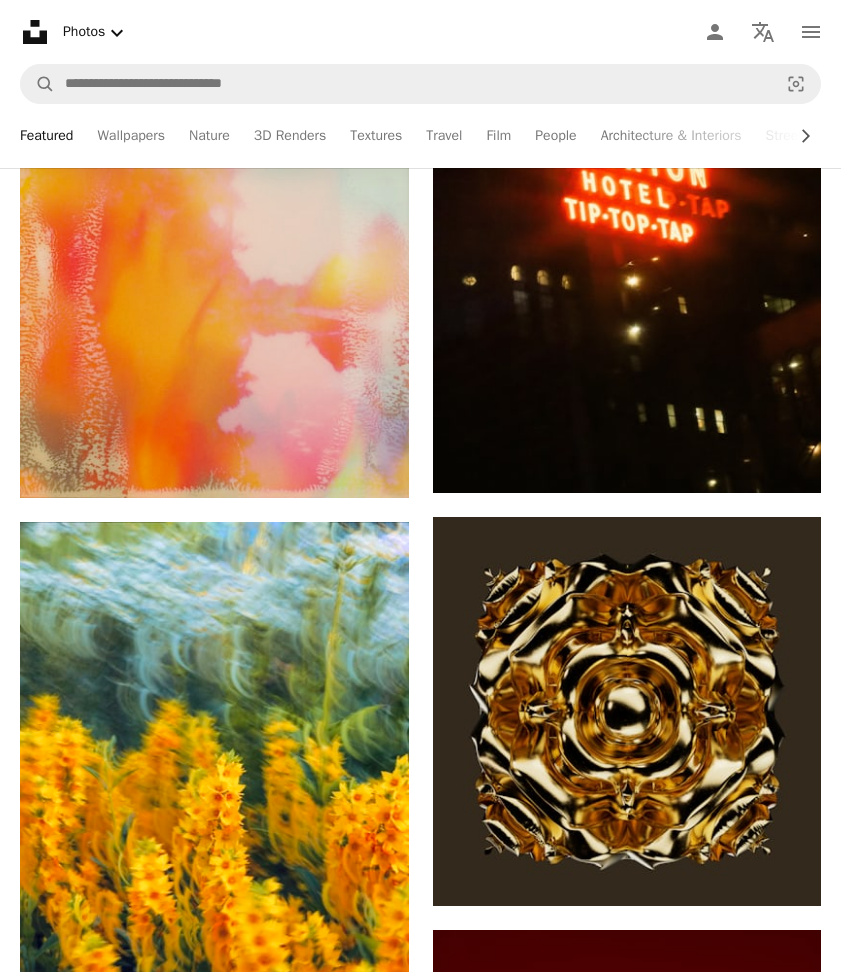 click on "Featured" at bounding box center [46, 136] 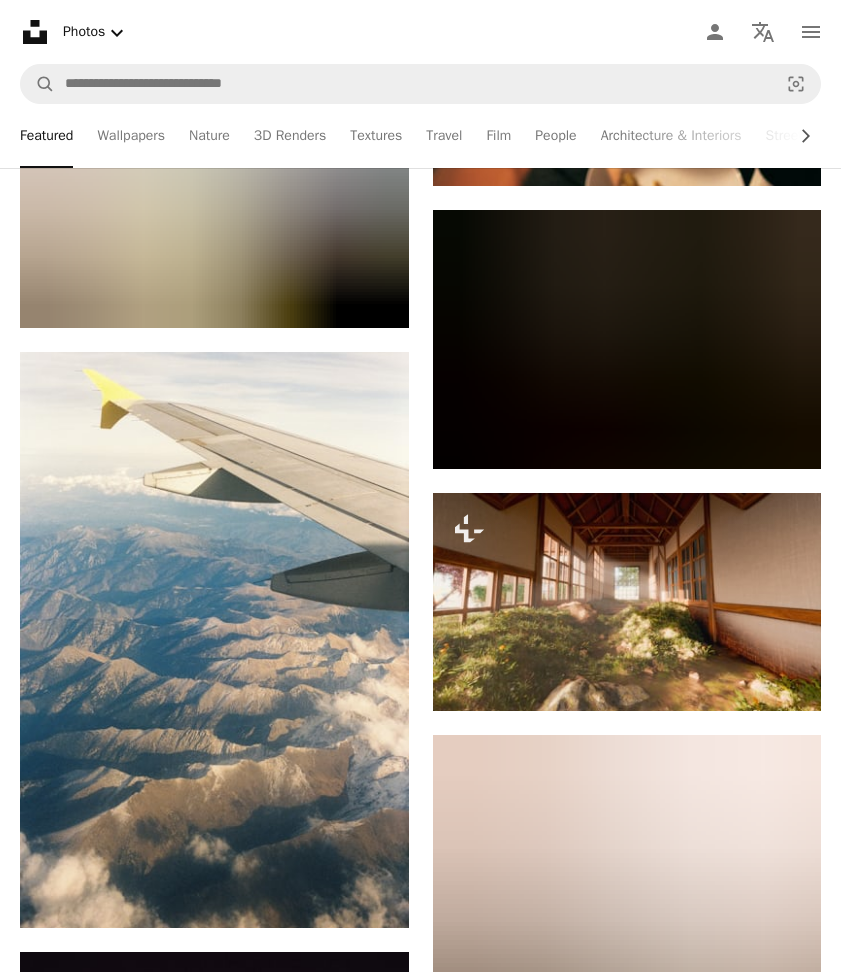 scroll, scrollTop: 5624, scrollLeft: 0, axis: vertical 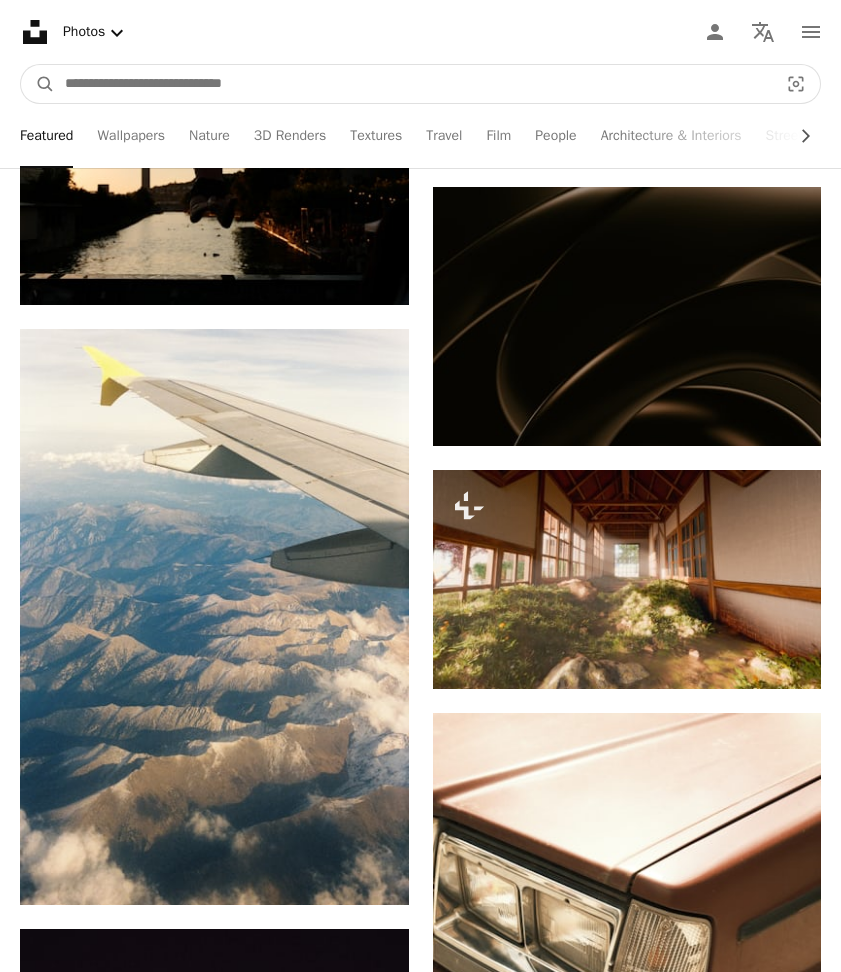 click at bounding box center (413, 84) 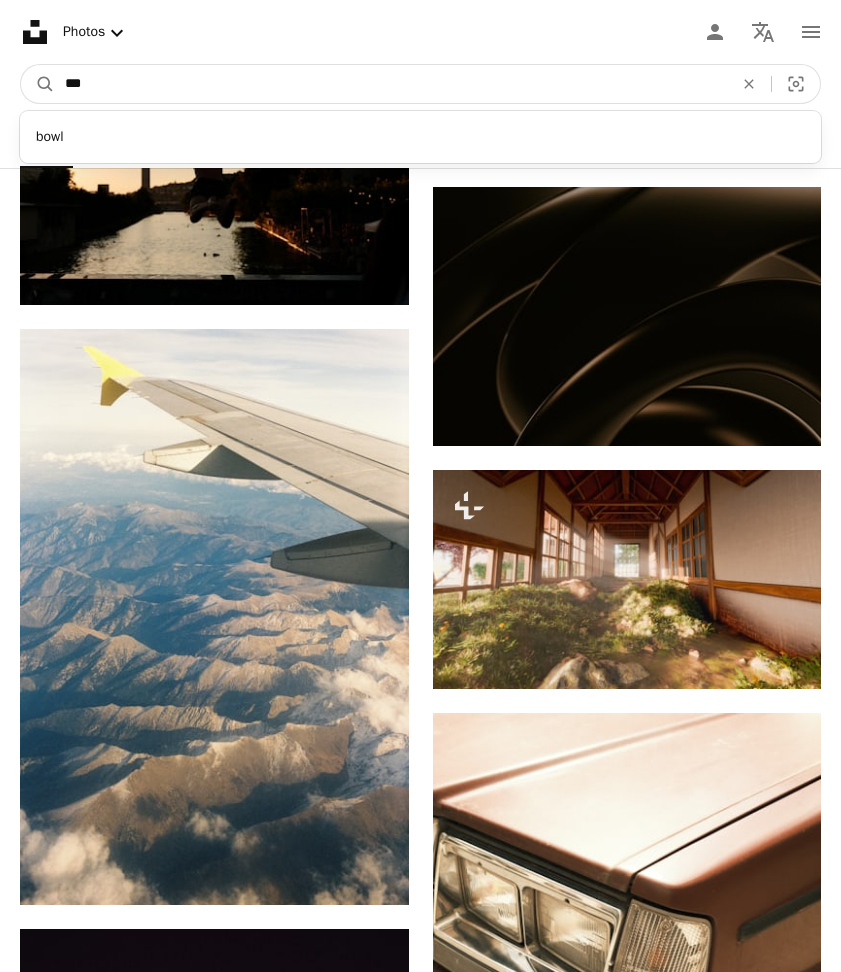type on "***" 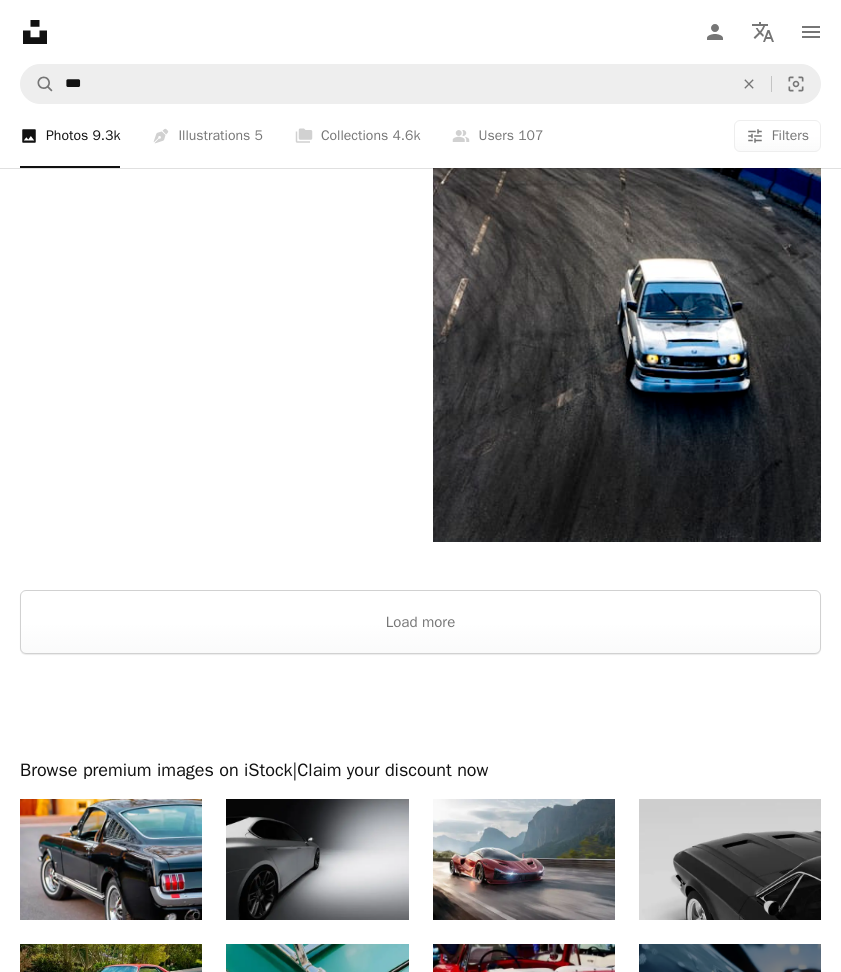scroll, scrollTop: 4611, scrollLeft: 0, axis: vertical 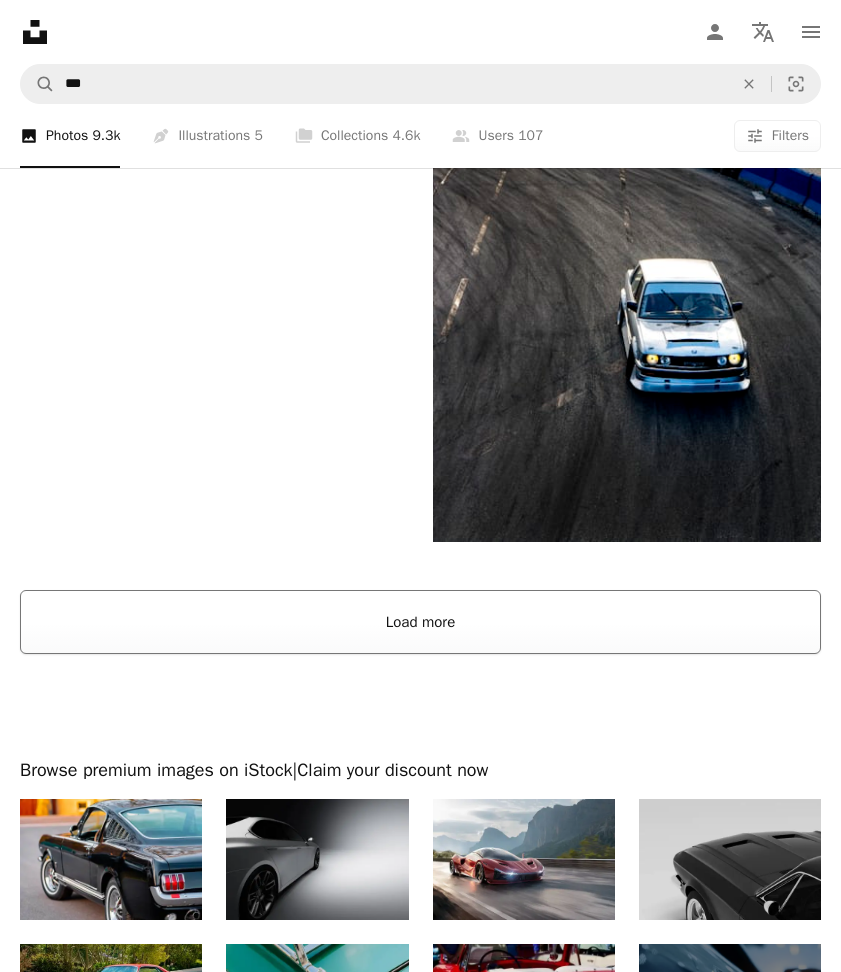 click on "Load more" at bounding box center [420, 622] 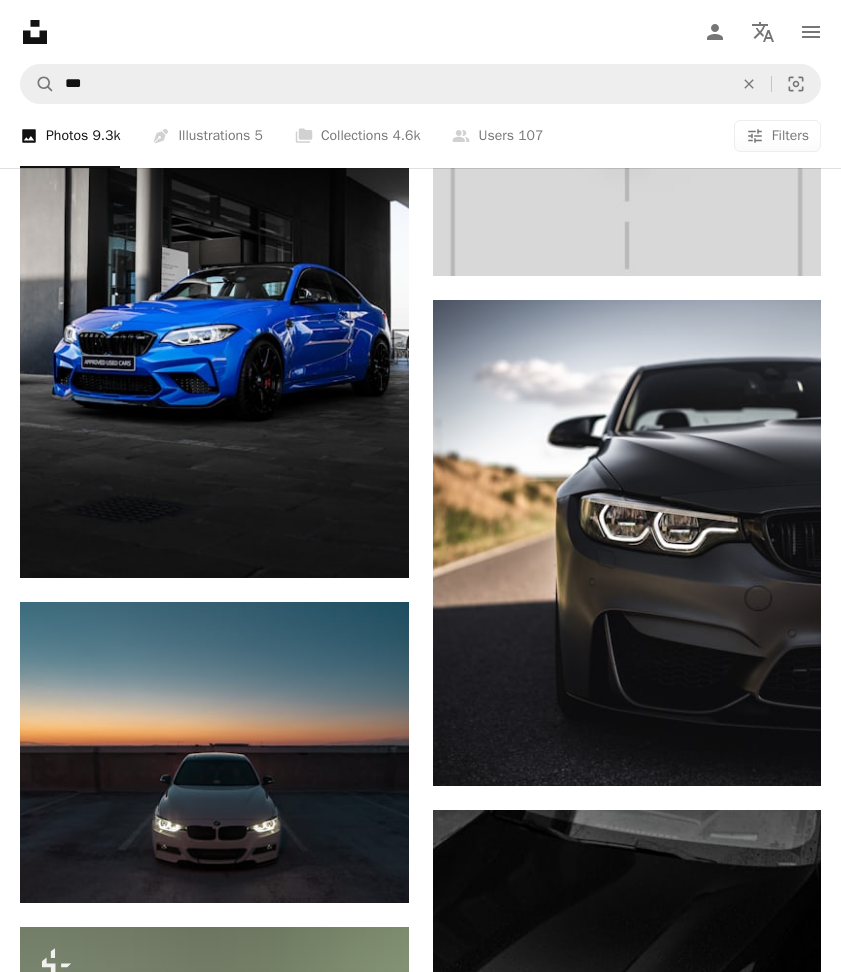 scroll, scrollTop: 9809, scrollLeft: 0, axis: vertical 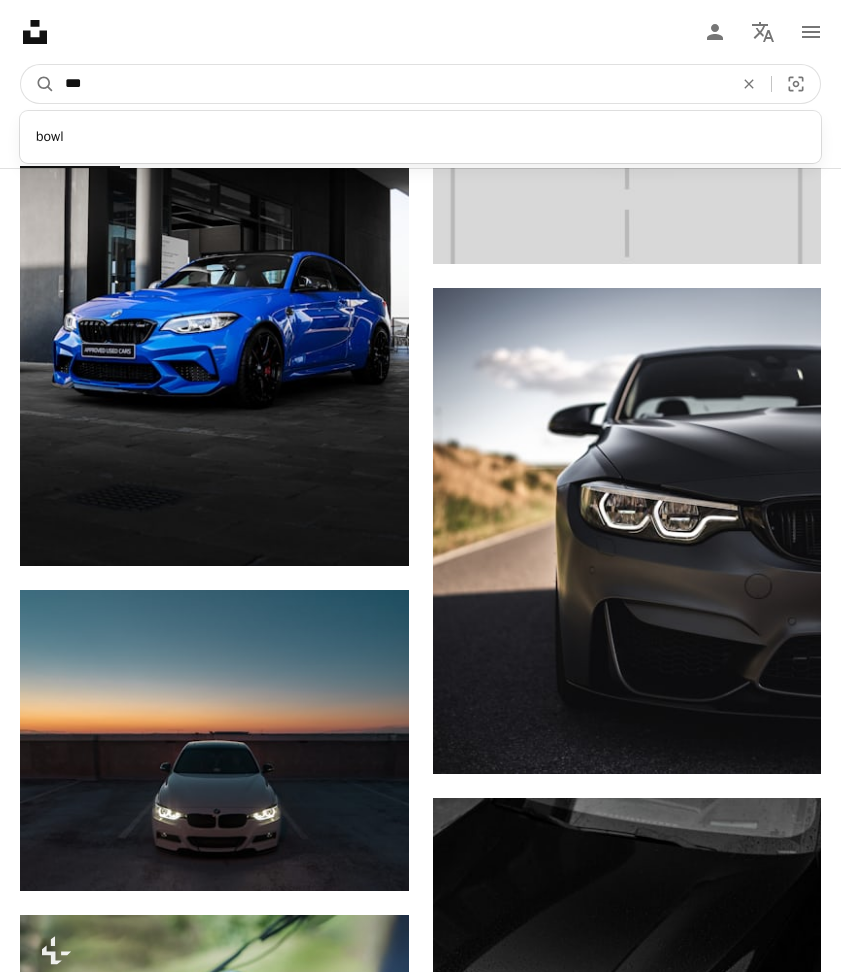 drag, startPoint x: 122, startPoint y: 87, endPoint x: 4, endPoint y: 93, distance: 118.15244 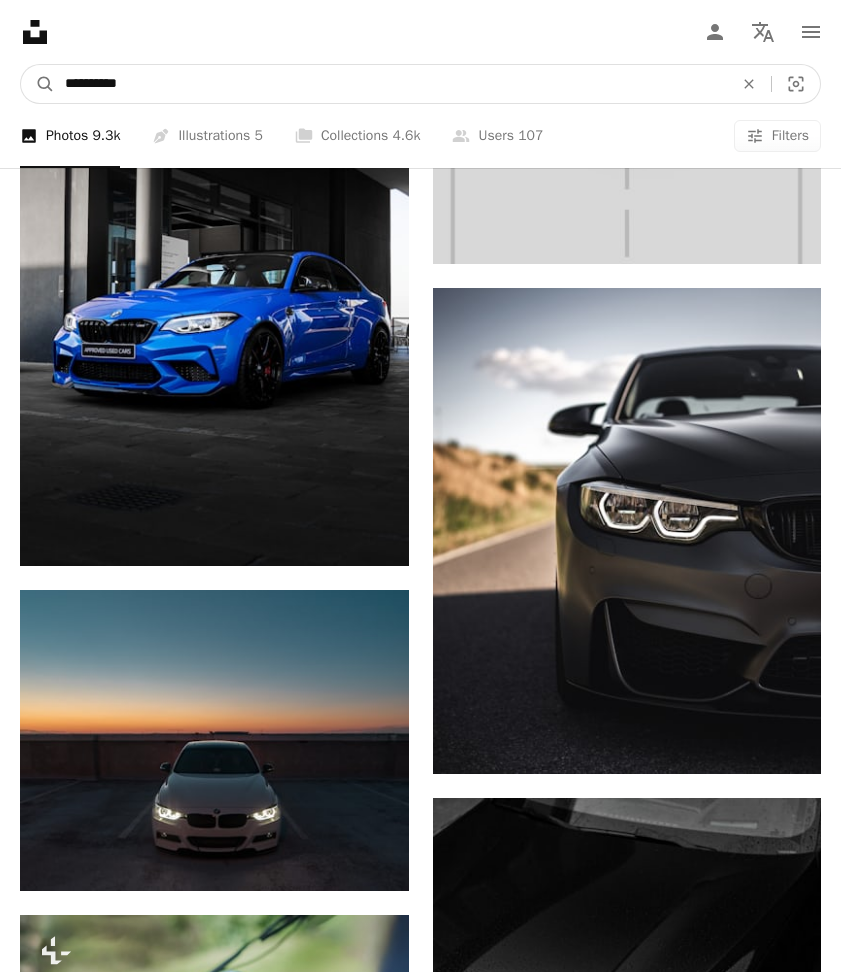 click on "A magnifying glass" at bounding box center (38, 84) 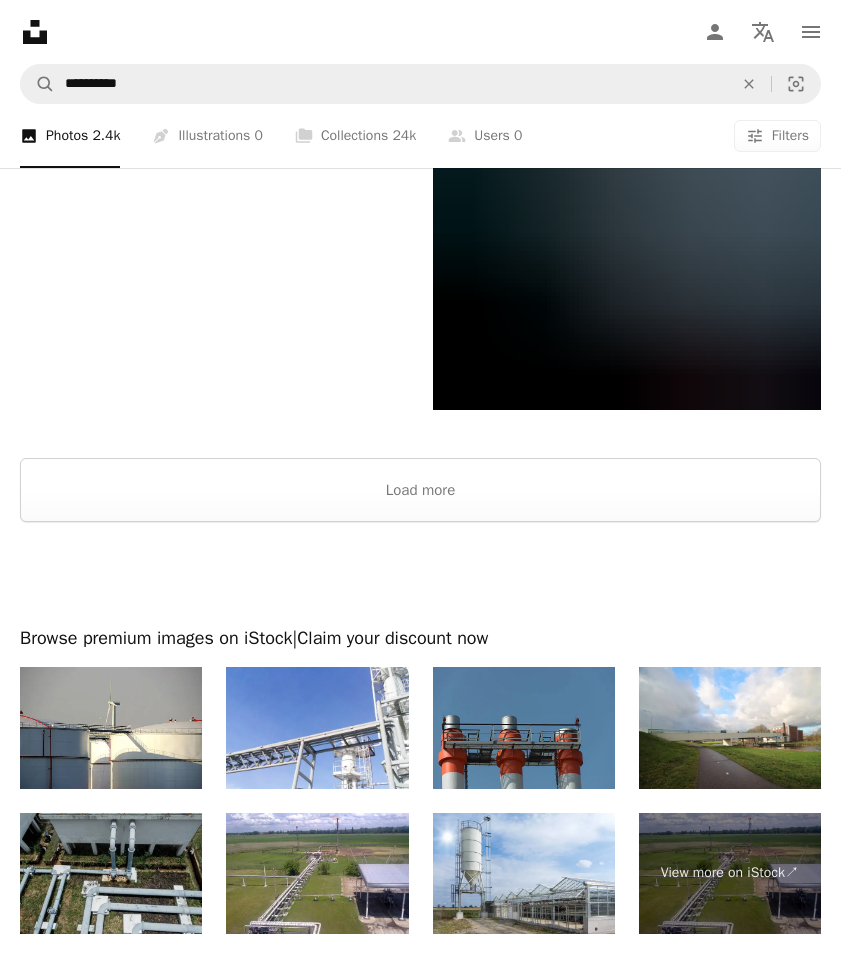 scroll, scrollTop: 4895, scrollLeft: 0, axis: vertical 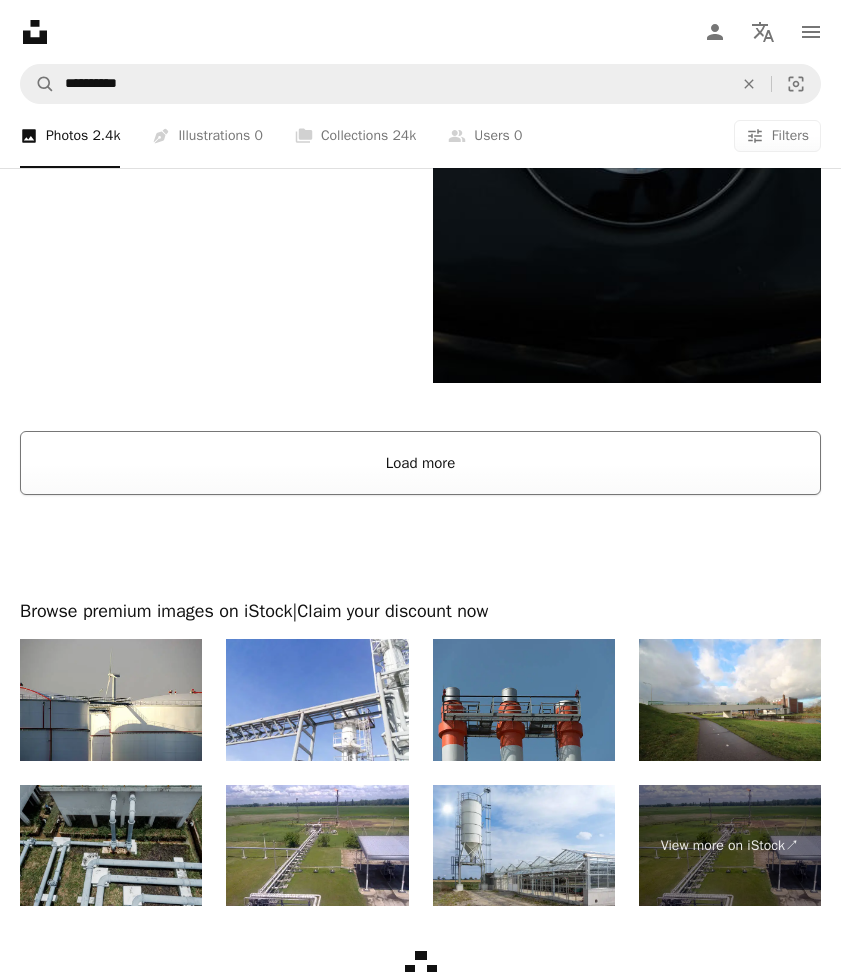 click on "Load more" at bounding box center (420, 463) 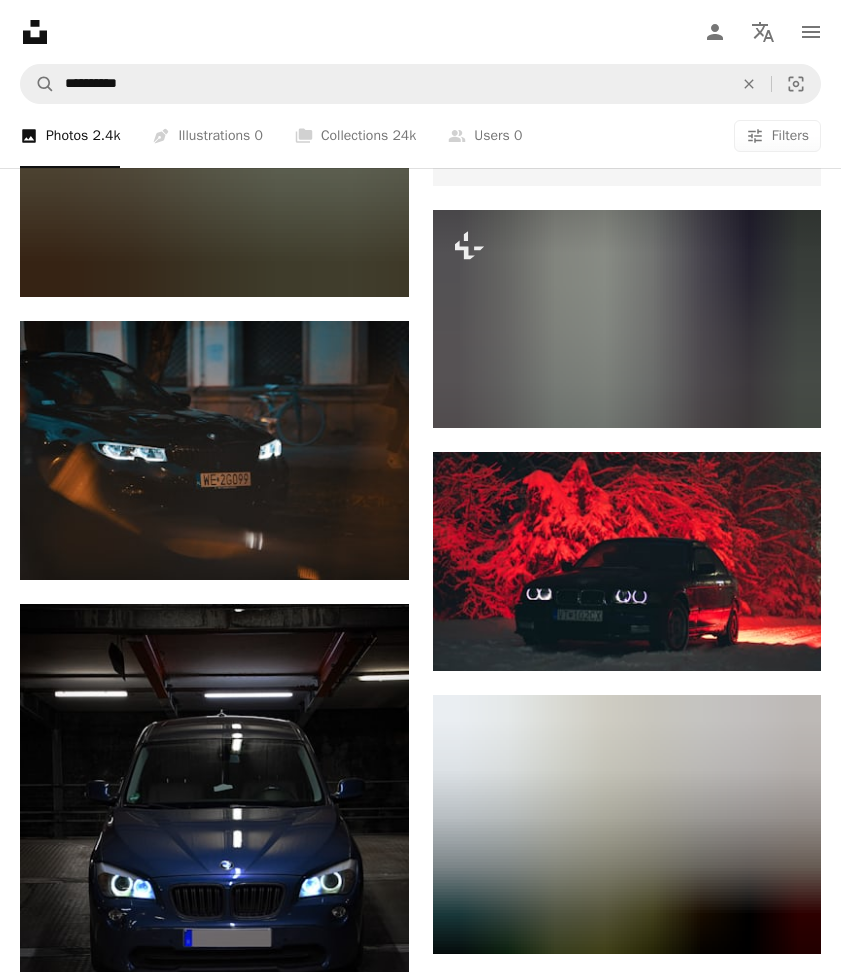 scroll, scrollTop: 11845, scrollLeft: 0, axis: vertical 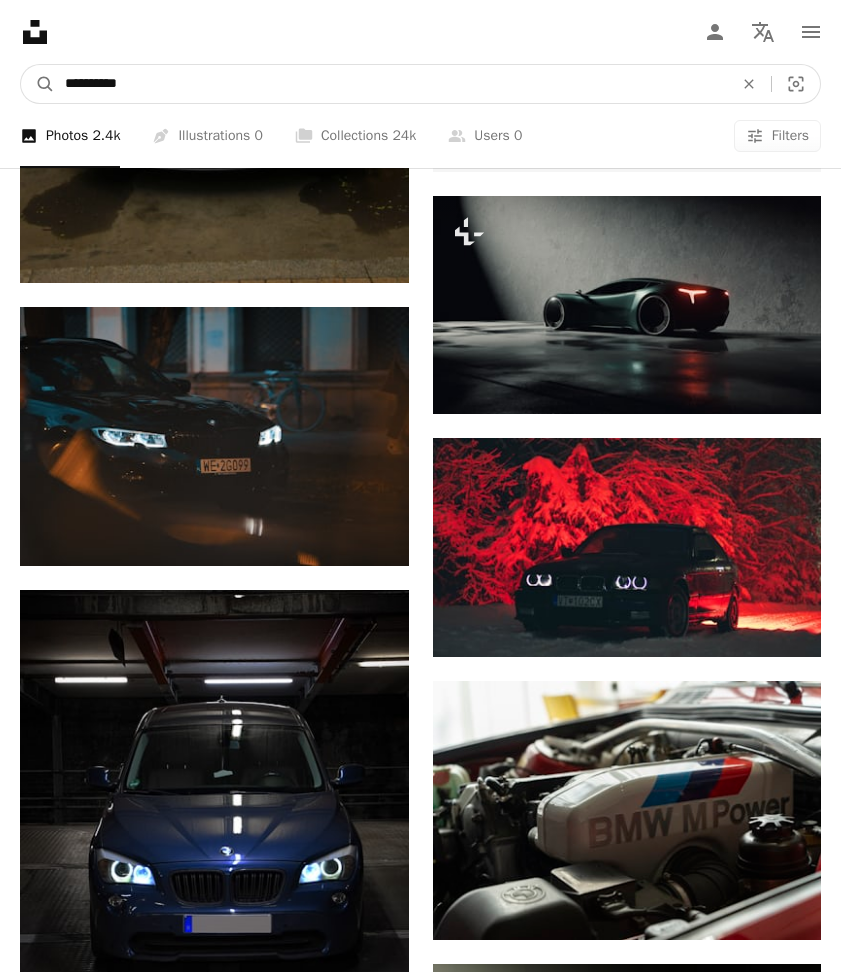 click on "**********" at bounding box center [391, 84] 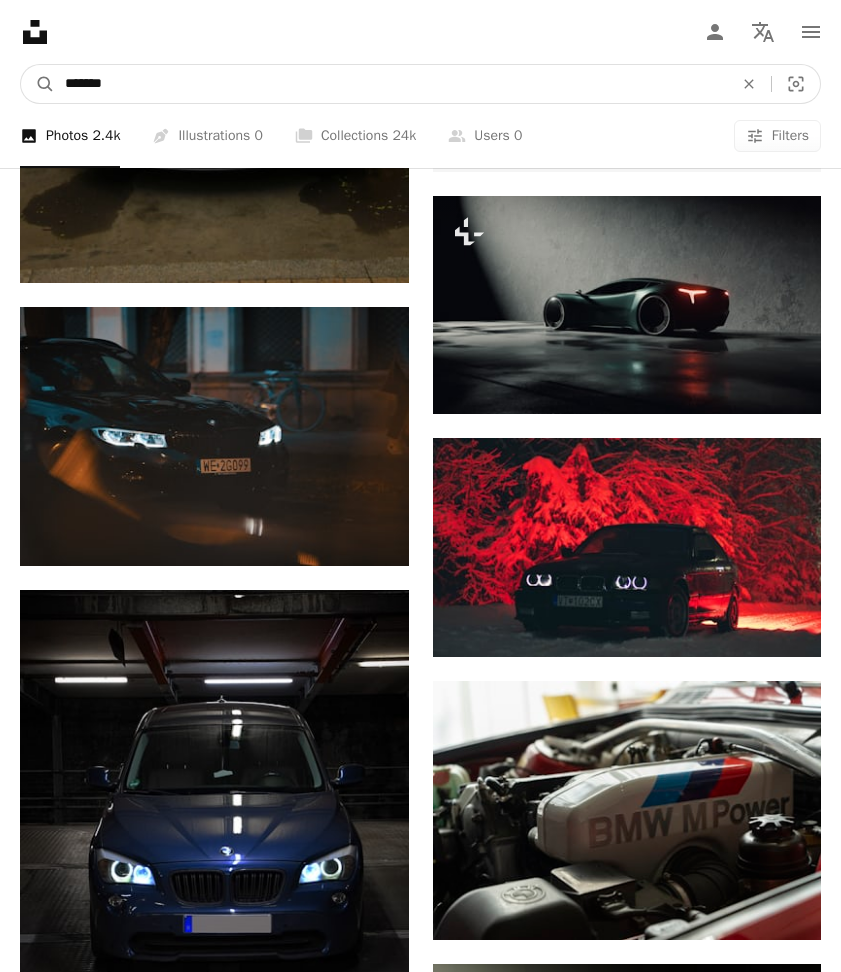 click on "A magnifying glass" at bounding box center (38, 84) 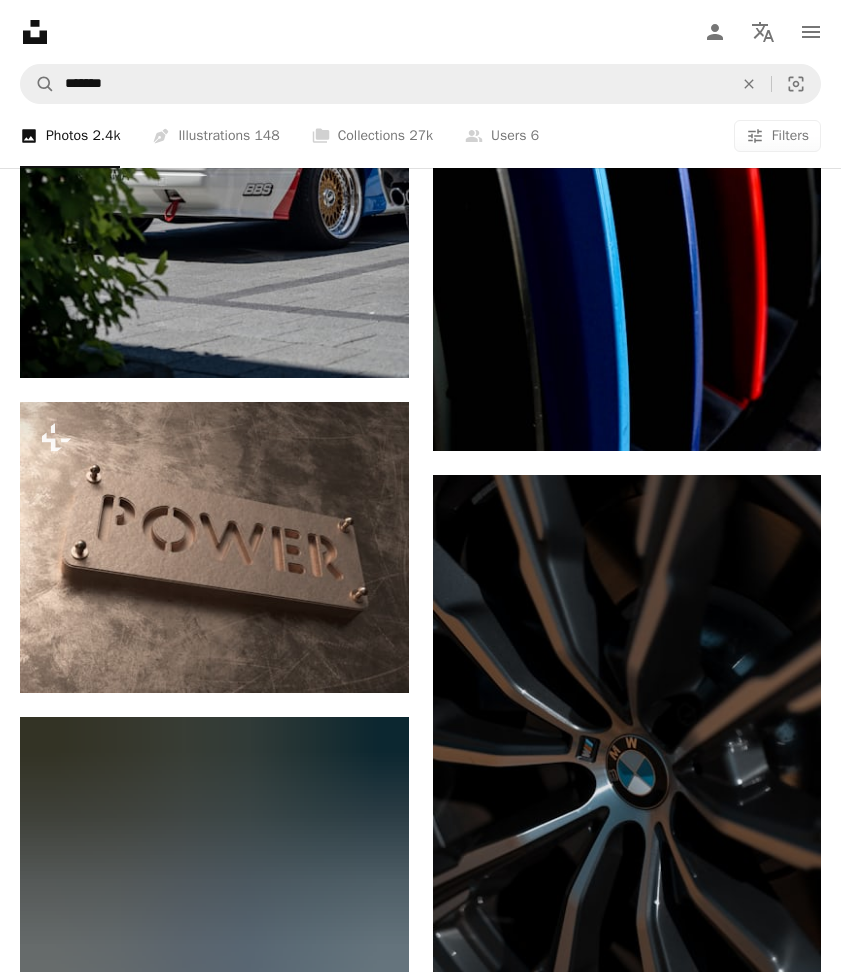 scroll, scrollTop: 1279, scrollLeft: 0, axis: vertical 